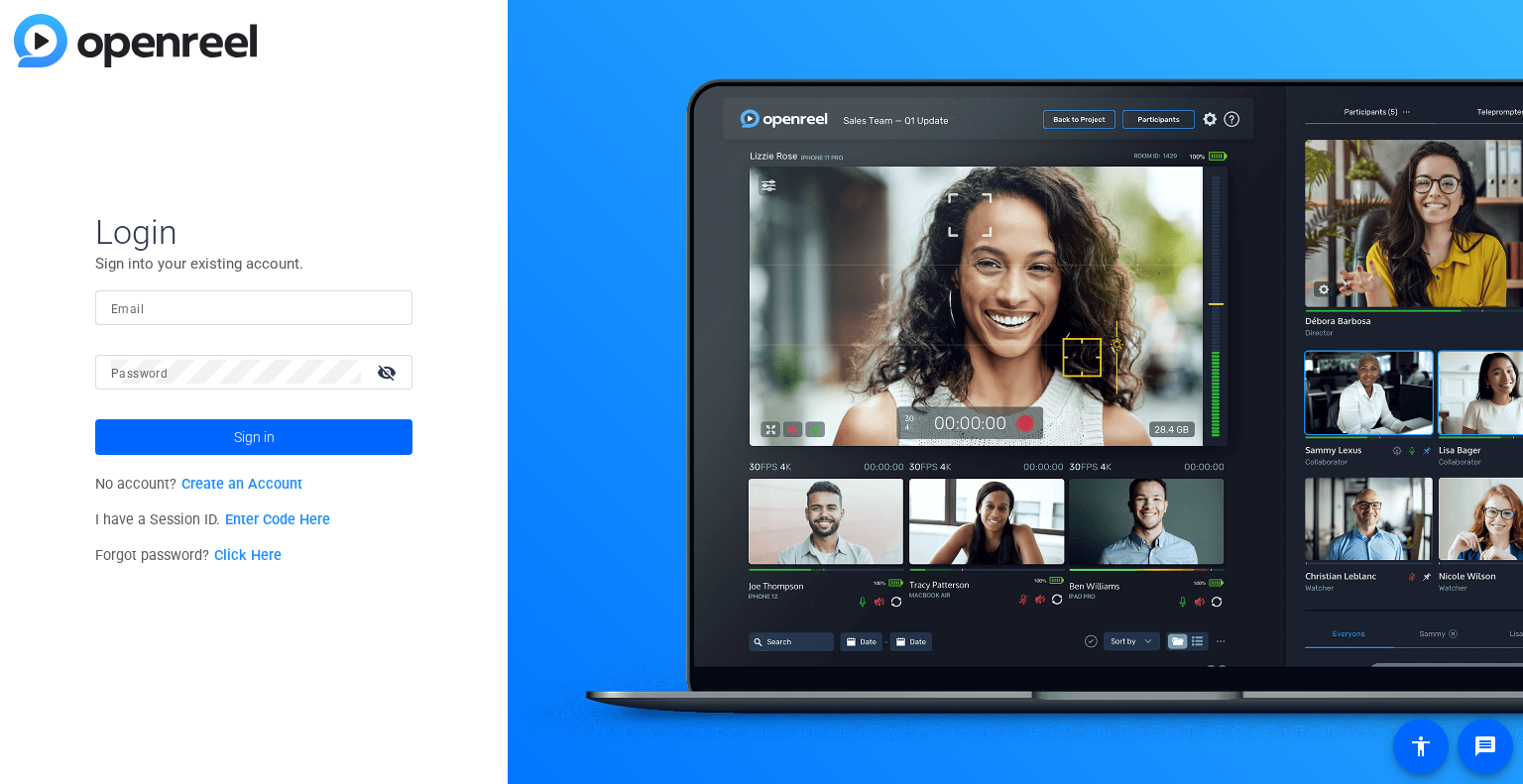 scroll, scrollTop: 0, scrollLeft: 0, axis: both 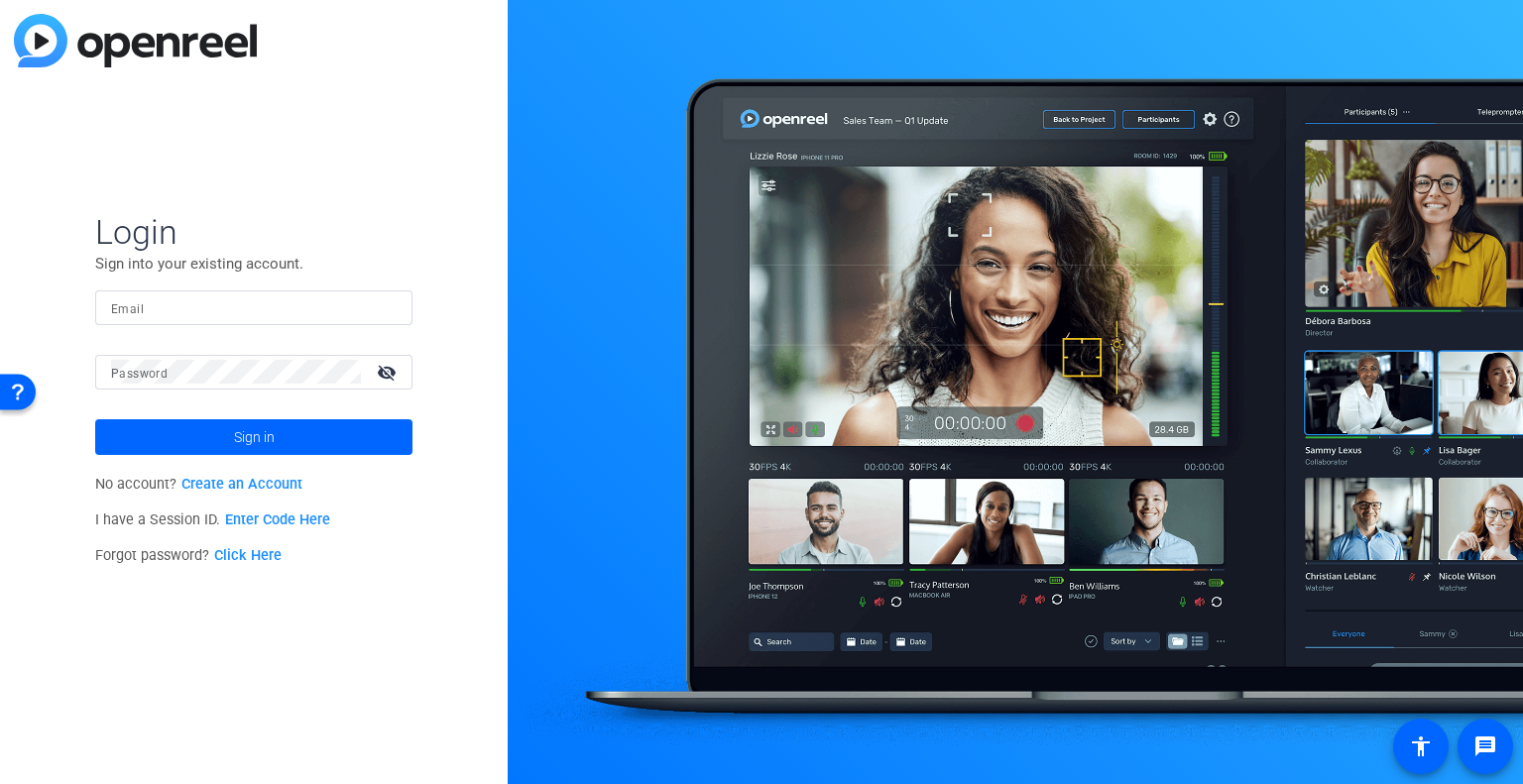 click on "Email" at bounding box center [254, 307] 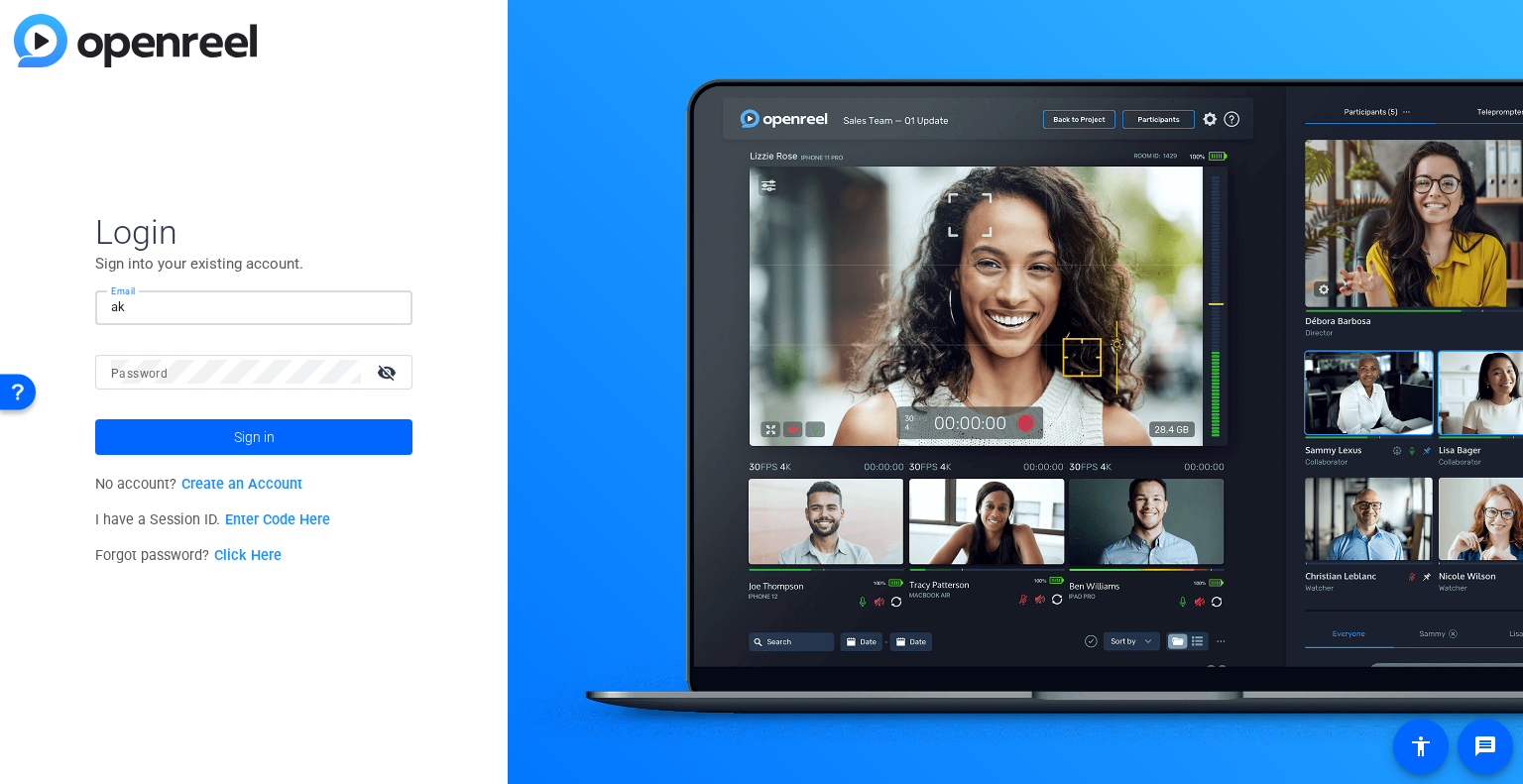 type on "[EMAIL]" 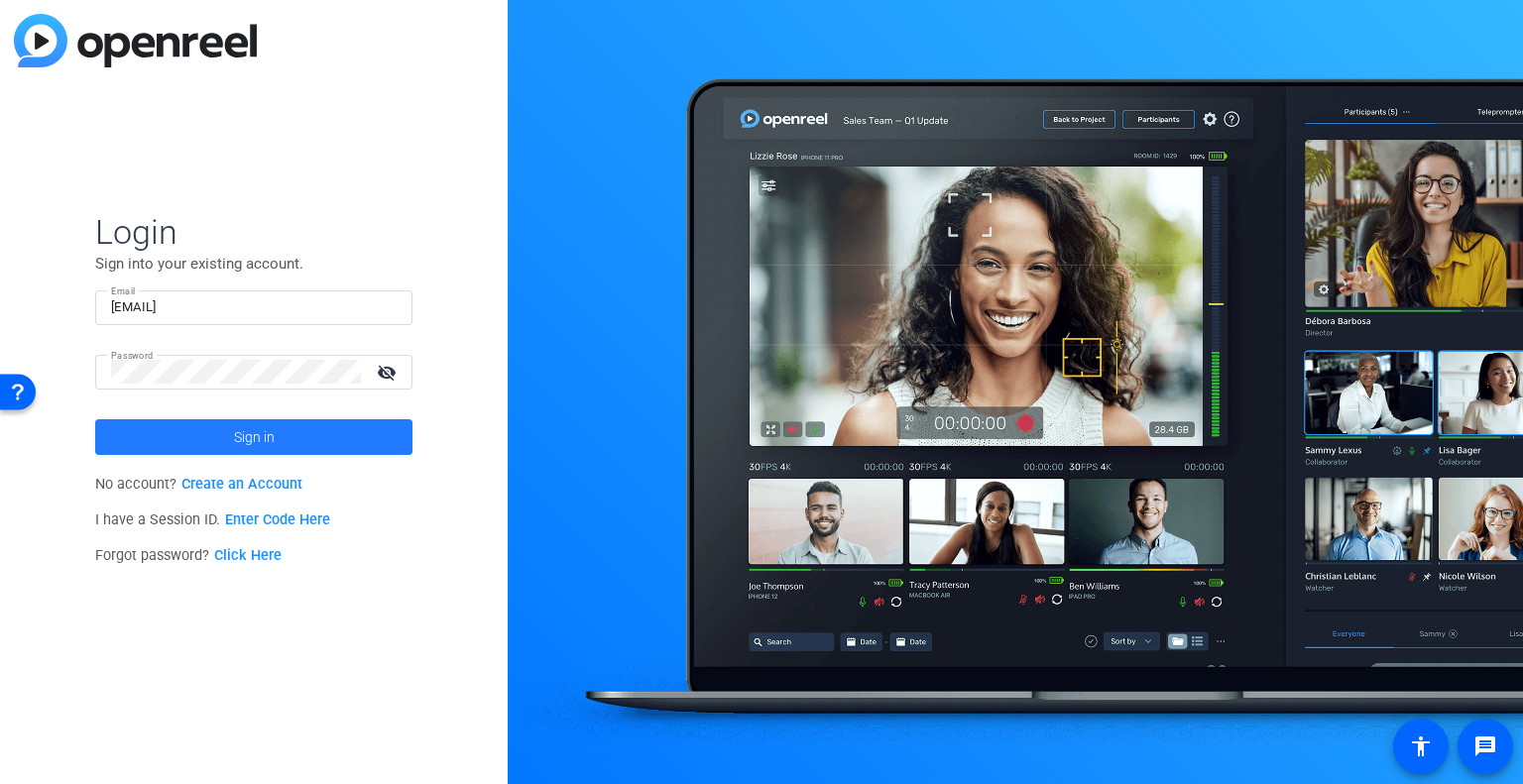 click on "Sign in" 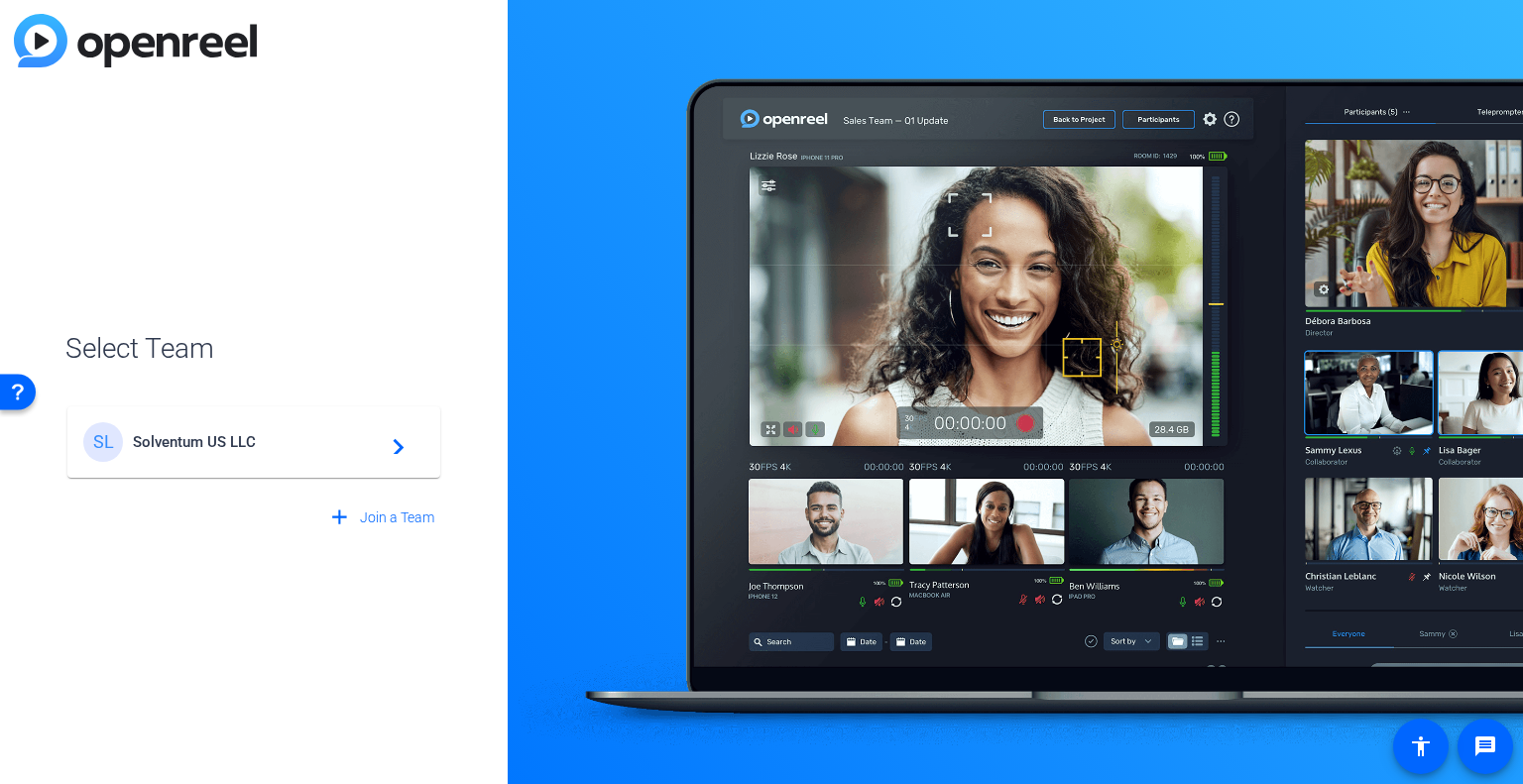 click on "Solventum US LLC" 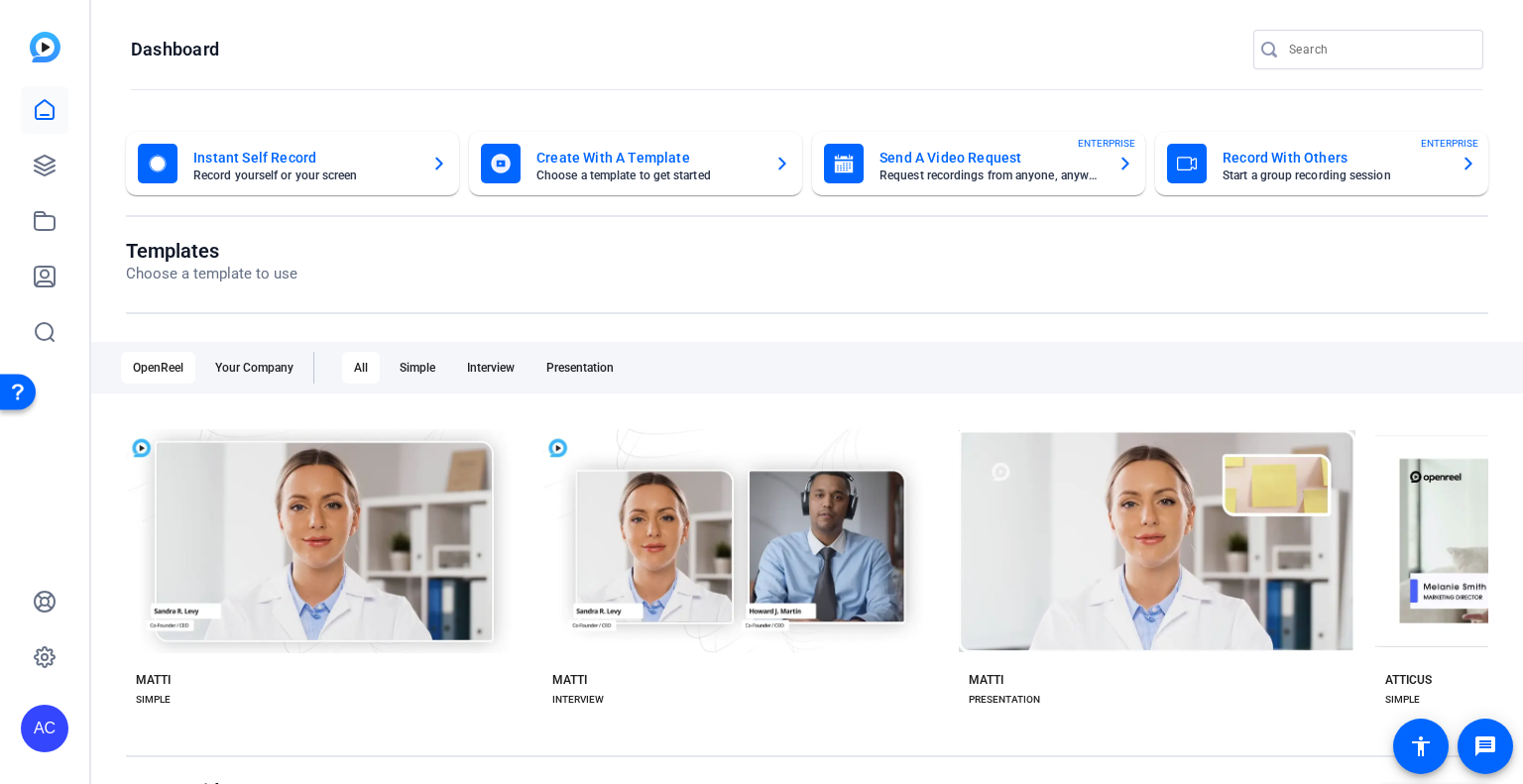 click on "Instant Self Record" 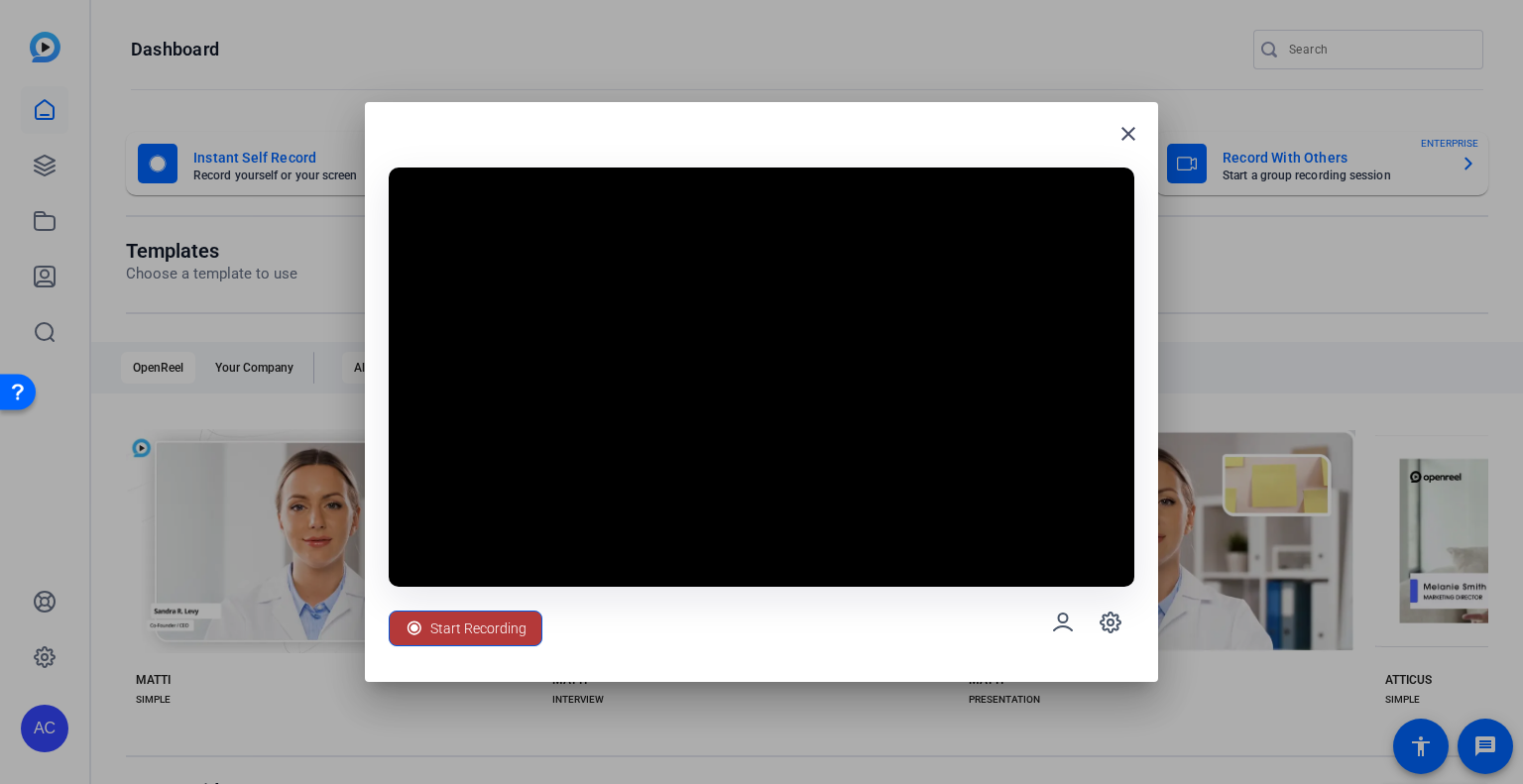 click on "Start Recording" at bounding box center [478, 628] 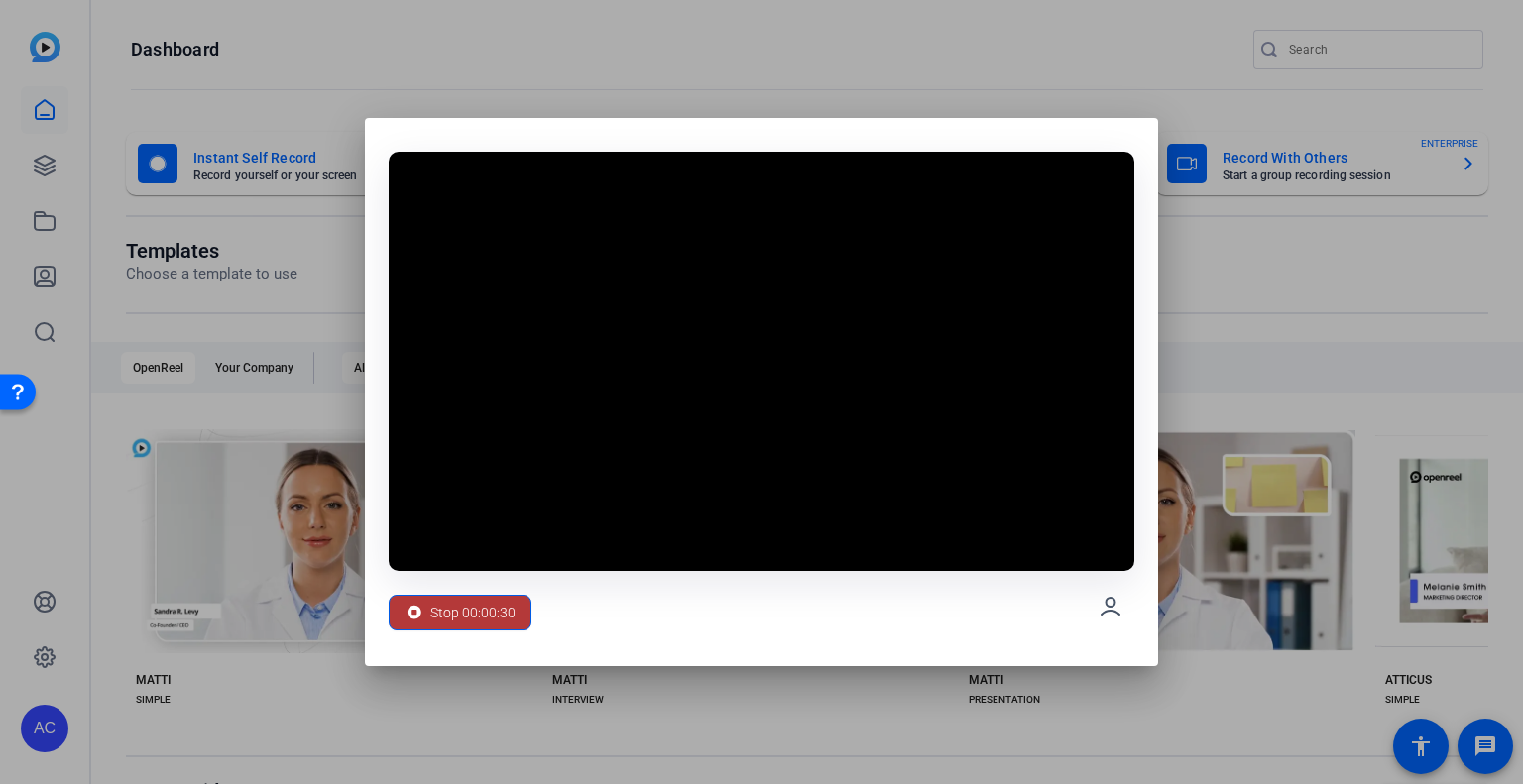 click on "Stop 00:00:30" at bounding box center [473, 613] 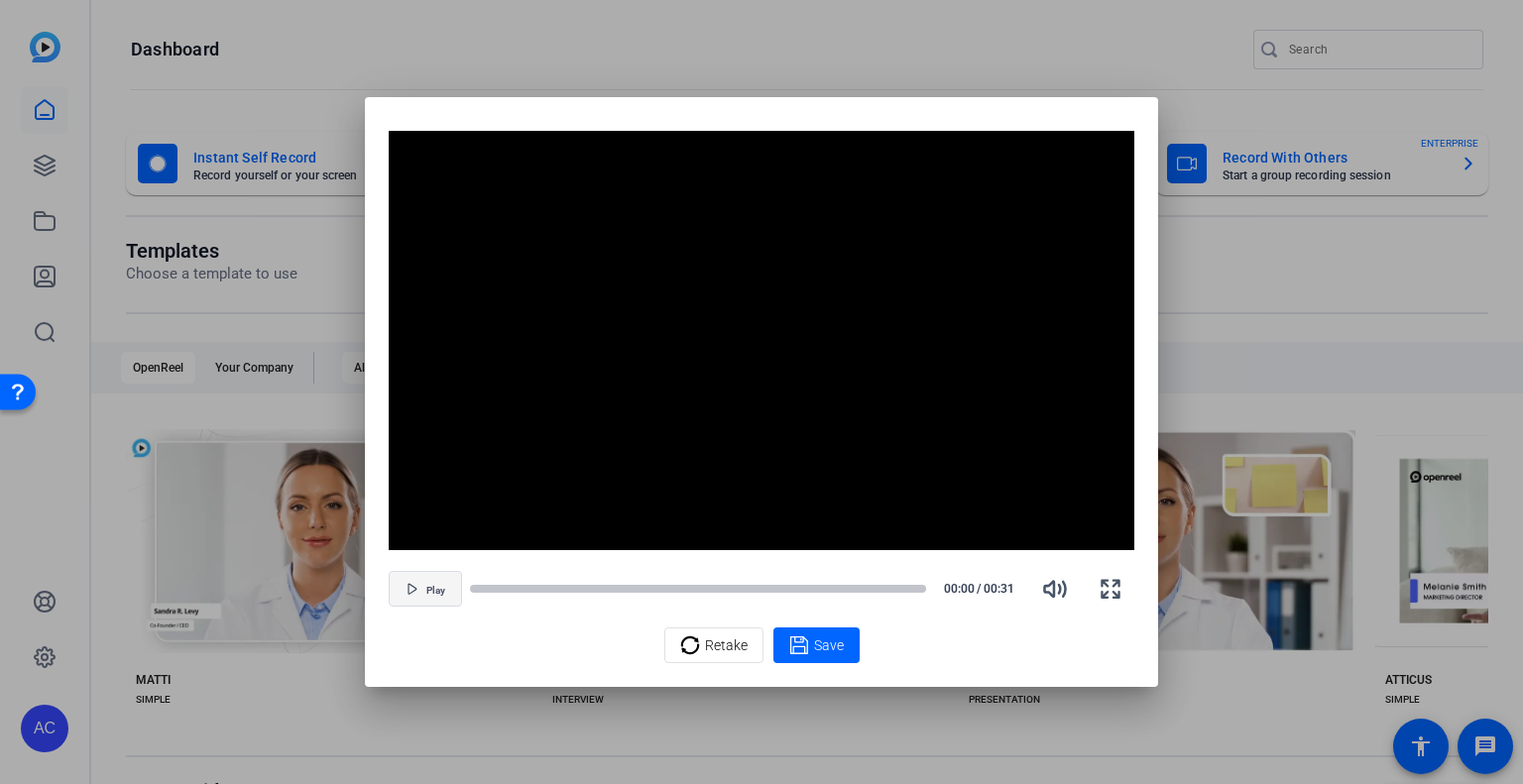 click at bounding box center (425, 589) 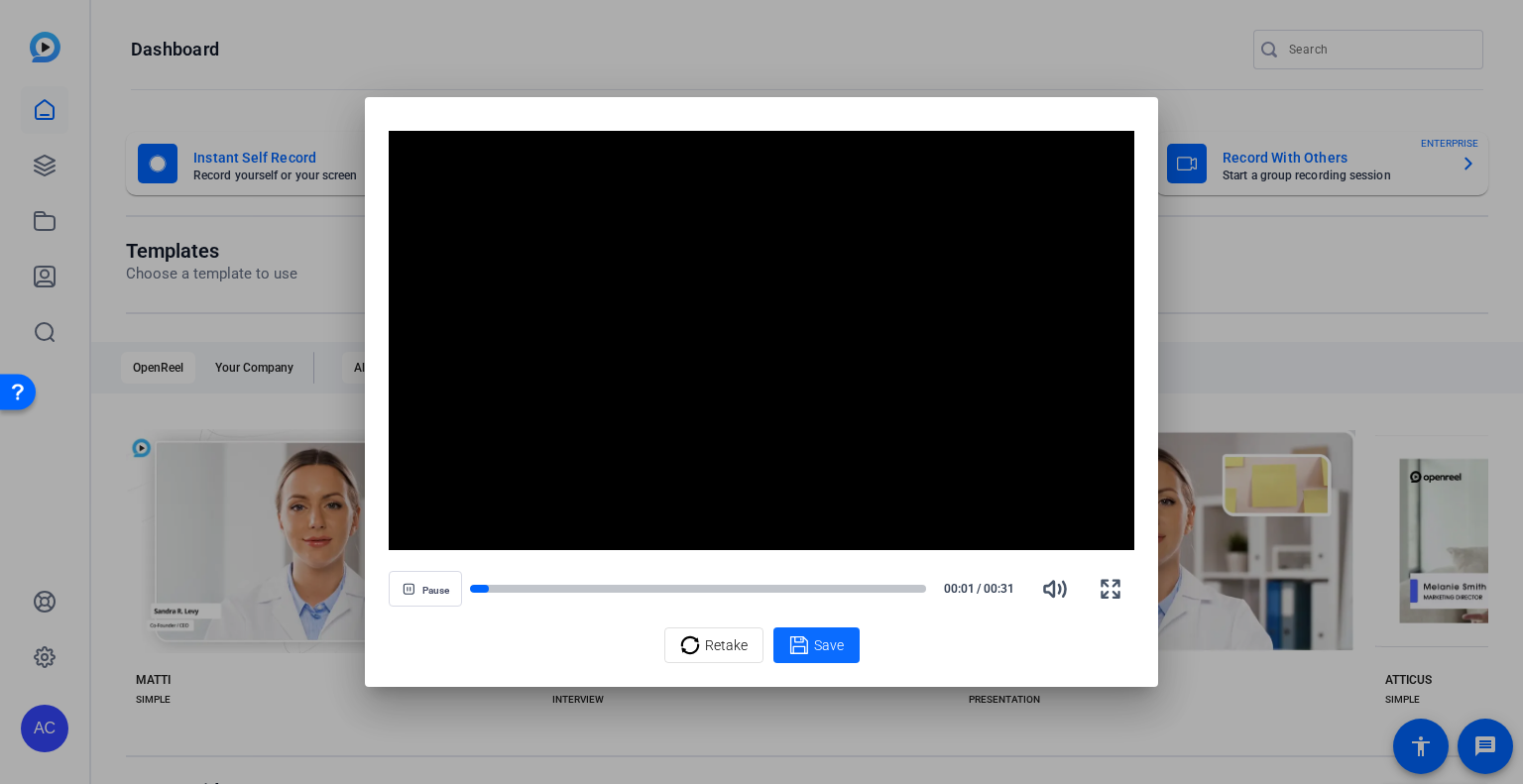 click on "Save" at bounding box center [829, 645] 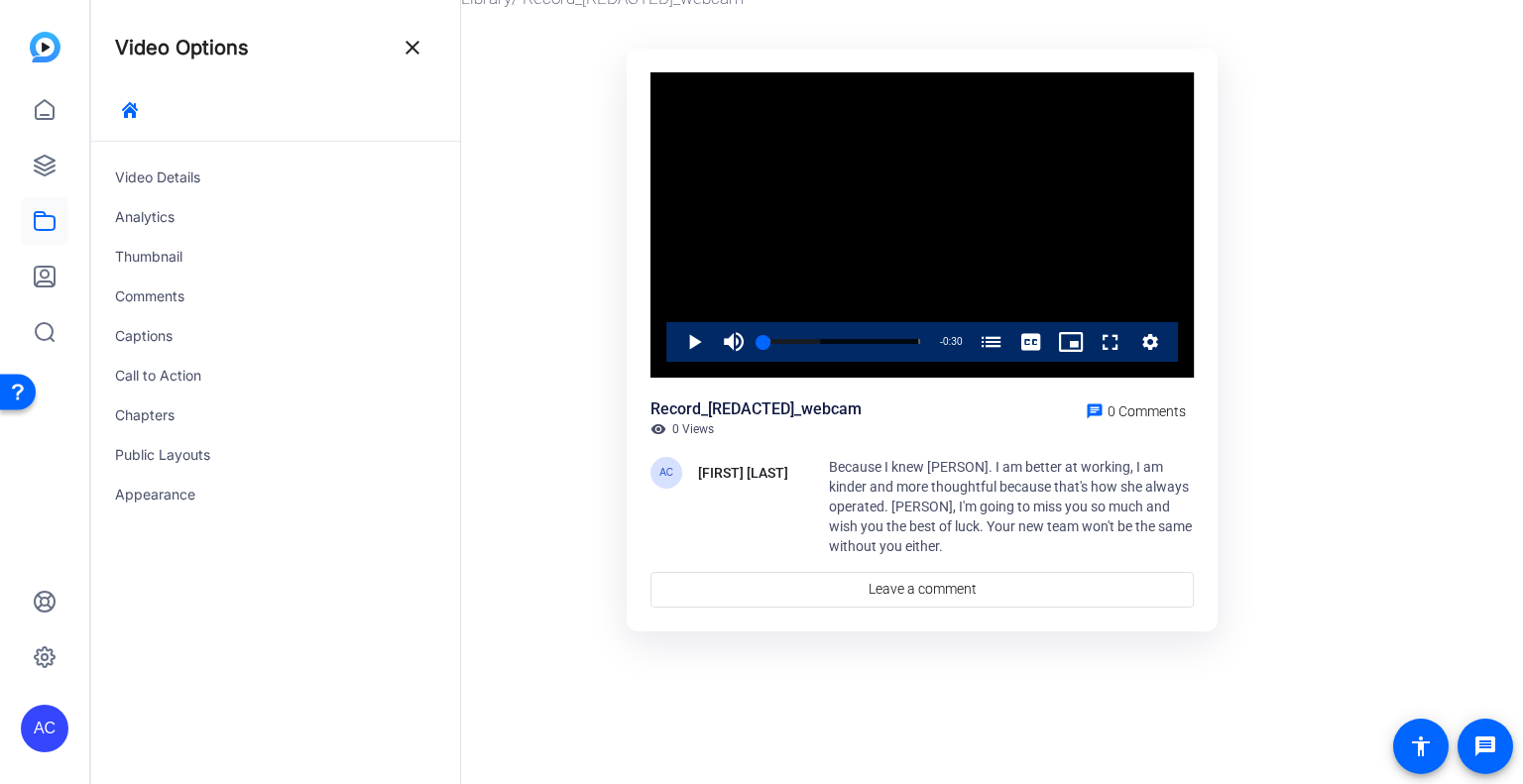 scroll, scrollTop: 13, scrollLeft: 0, axis: vertical 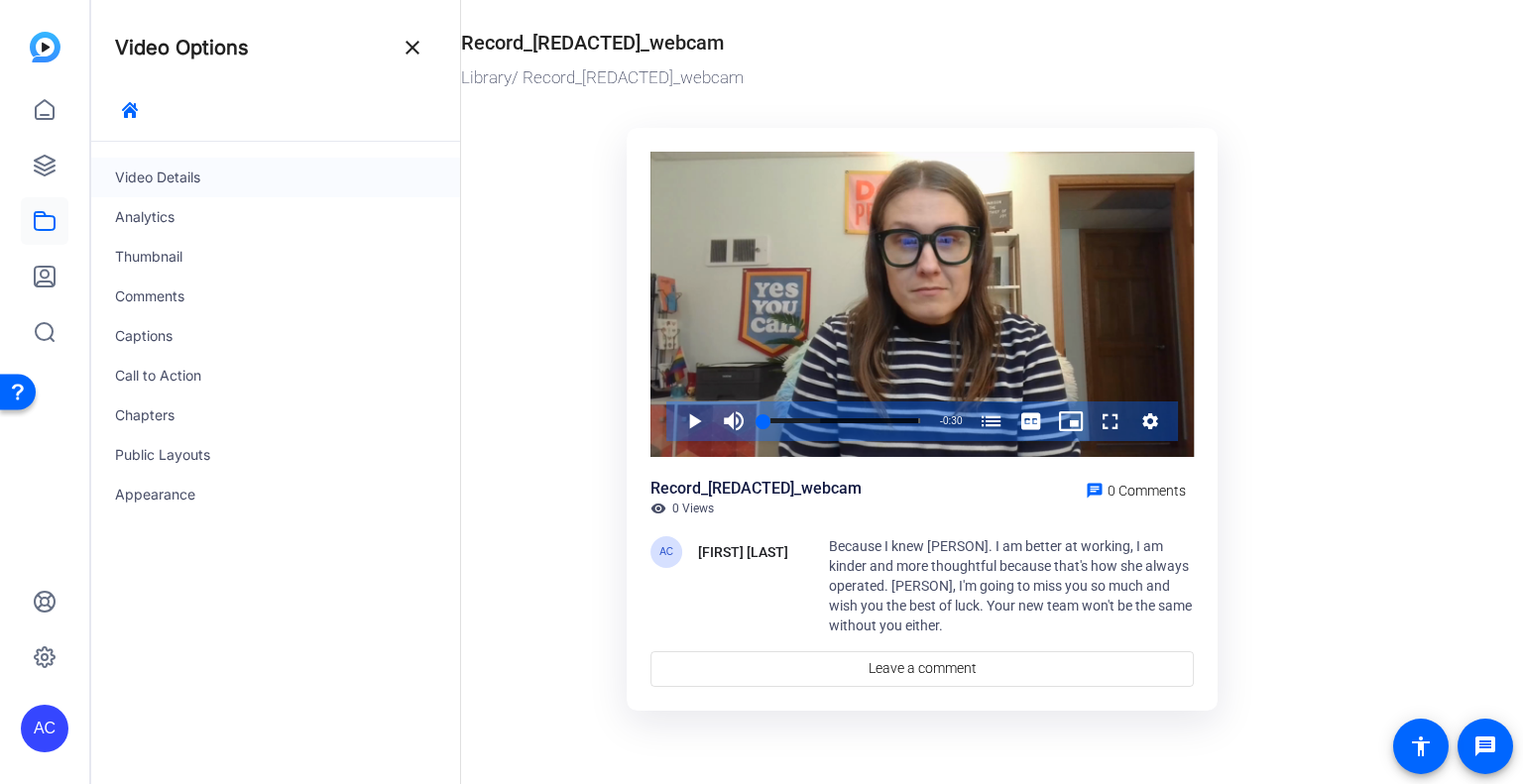 click on "Video Details" 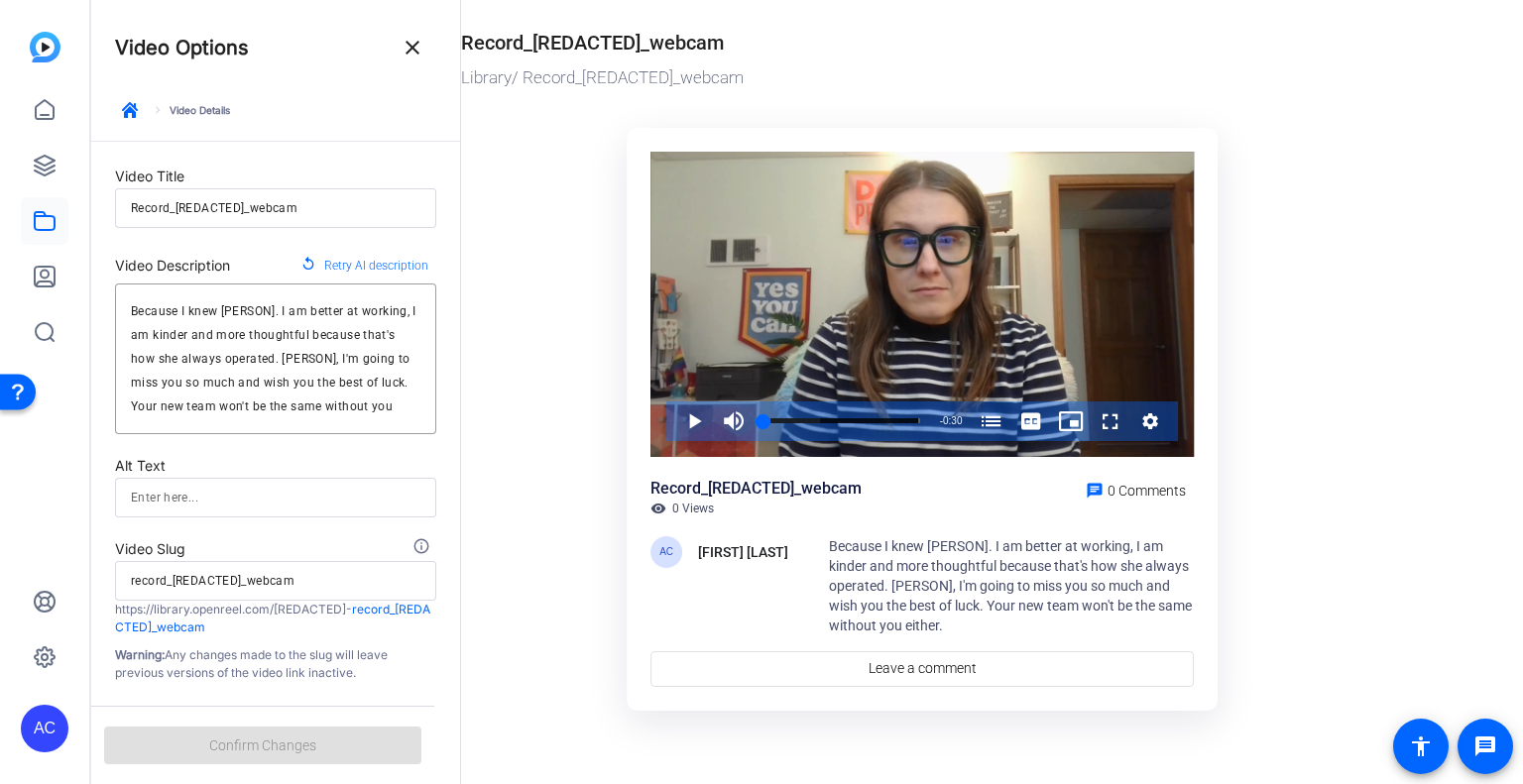 scroll, scrollTop: 0, scrollLeft: 0, axis: both 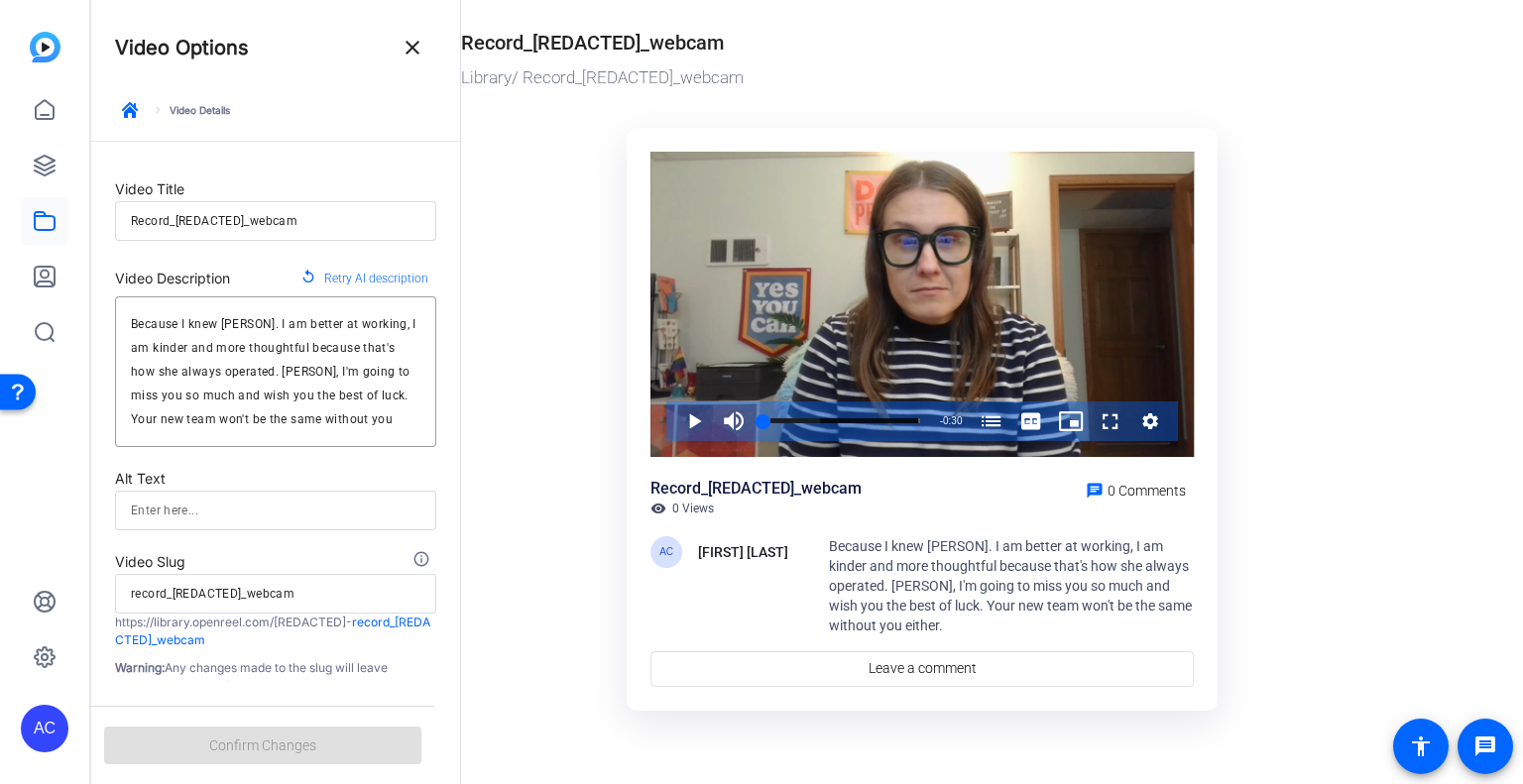 click on "Video Player is loading. Play Video Play Mute Current Time  0:00 / Duration  0:30 Loaded :  35.95% 0:23 0:00 A message about [PERSON] (00:01) Stream Type  LIVE Seek to live, currently behind live LIVE Remaining Time  - 0:30   1x Playback Rate Chapters Chapters A message about [PERSON] (00:01) Descriptions descriptions off , selected Captions captions settings , opens captions settings dialog captions off , selected English  Captions Audio Track default , selected Picture-in-Picture Fullscreen This is a modal window. Beginning of dialog window. Escape will cancel and close the window. Text Color White Black Red Green Blue Yellow Magenta Cyan Transparency Opaque Semi-Transparent Background Color Black White Red Green Blue Yellow Magenta Cyan Transparency Opaque Semi-Transparent Transparent Window Color Black White Red Green Blue Yellow Magenta Cyan Transparency Transparent Semi-Transparent Opaque Font Size 50% 75% 100% 125% 150% 175% 200% 300% 400% Text Edge Style None Raised Depressed Uniform Dropshadow Casual" 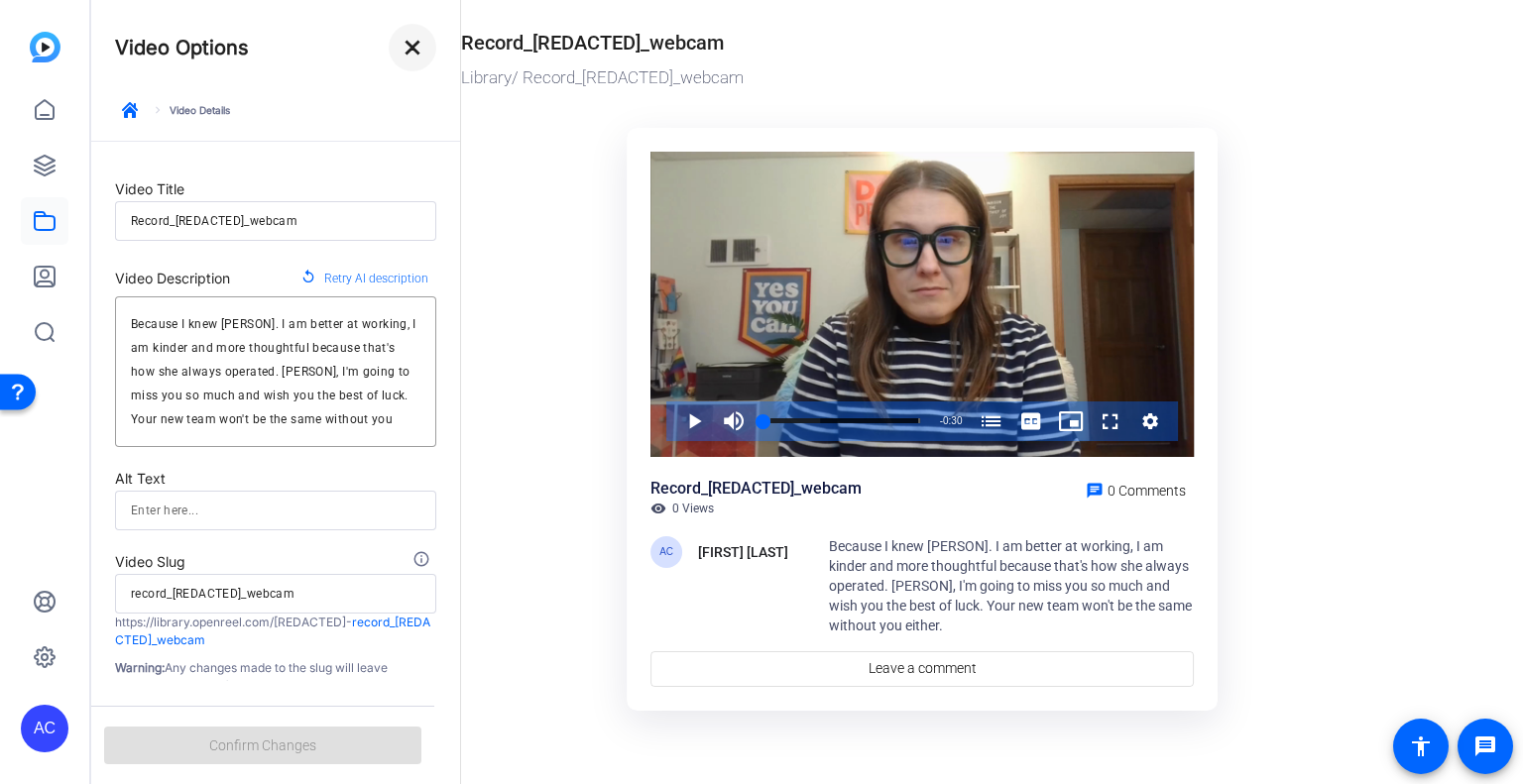 click on "close" 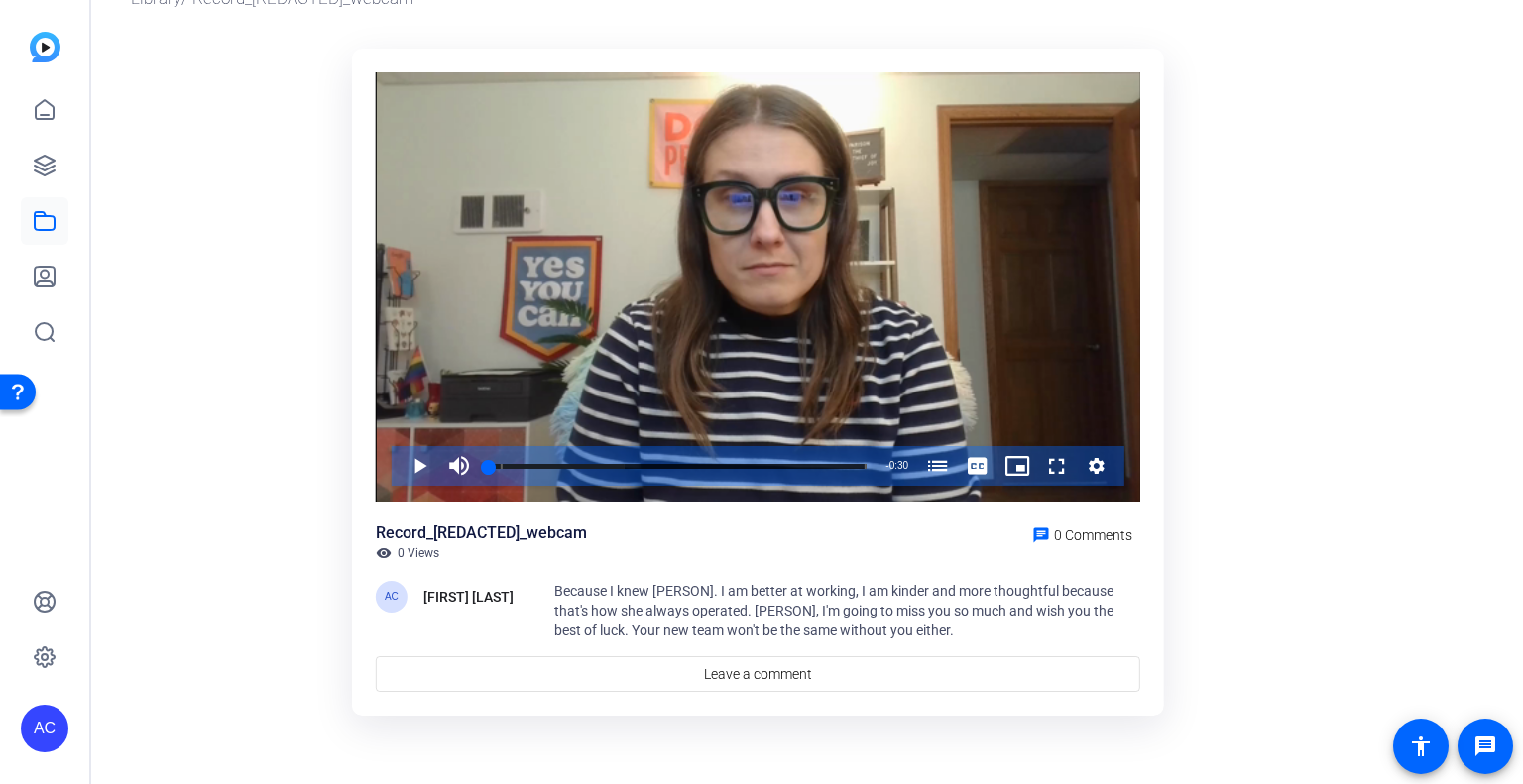 scroll, scrollTop: 0, scrollLeft: 0, axis: both 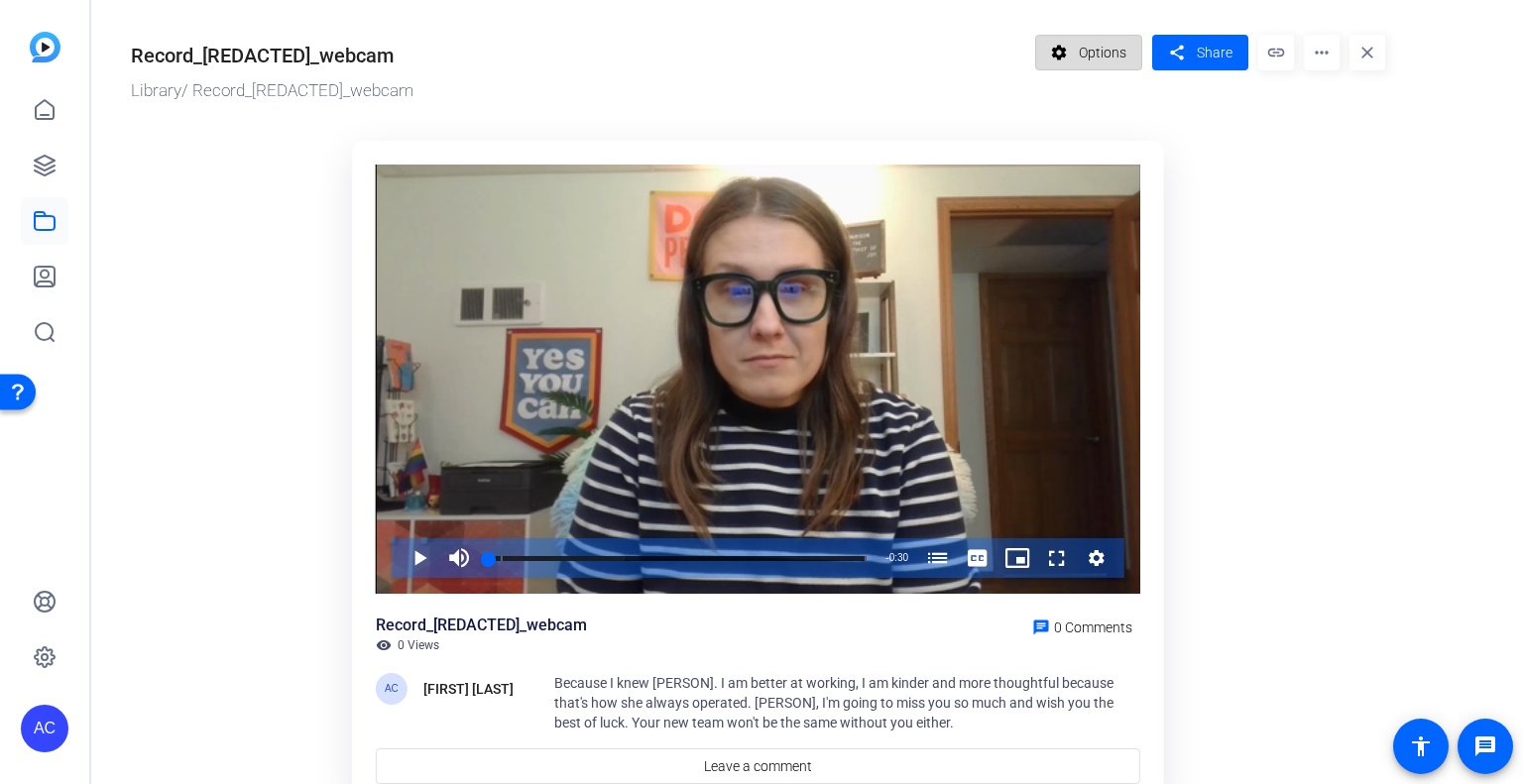 click on "Options" 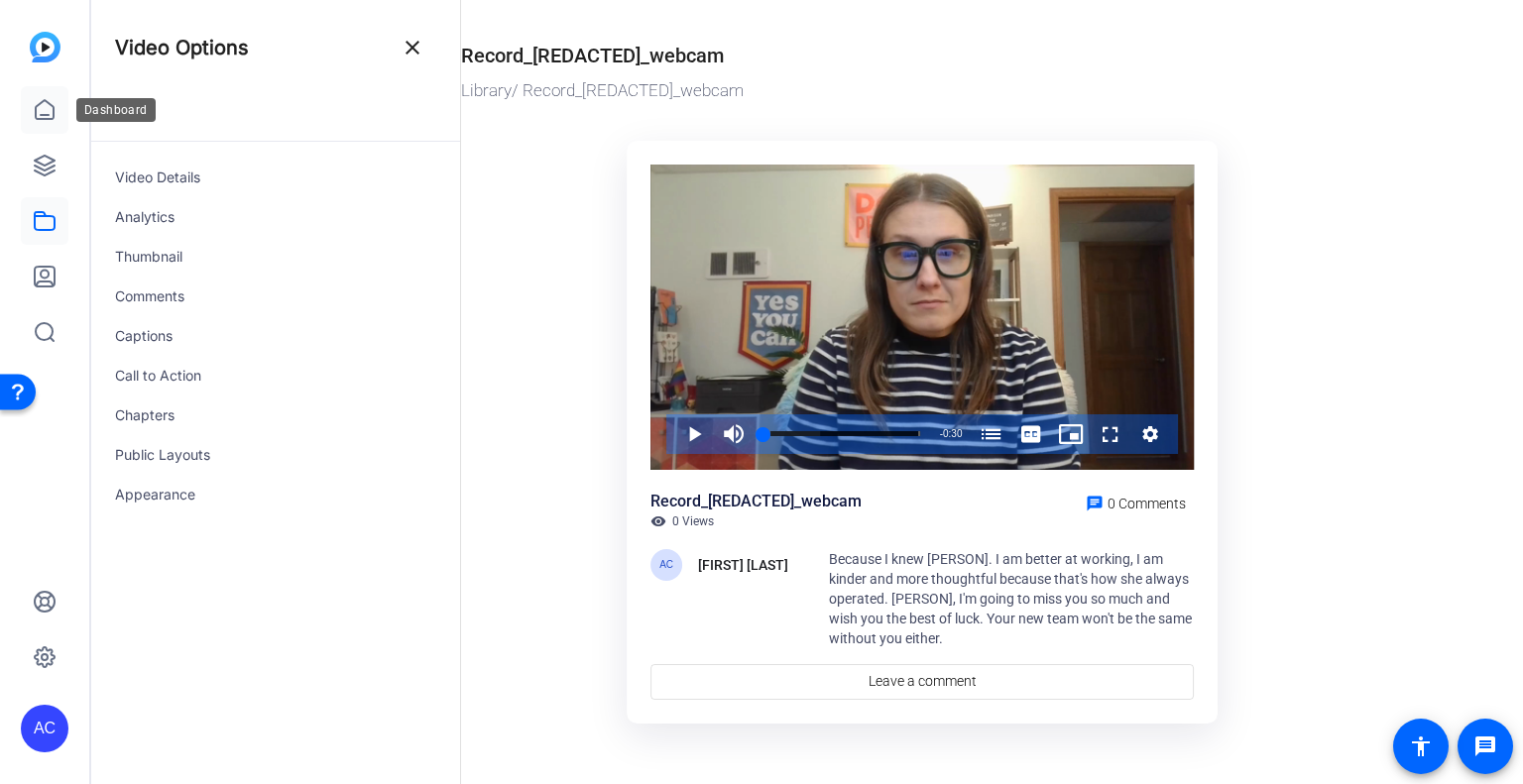 click 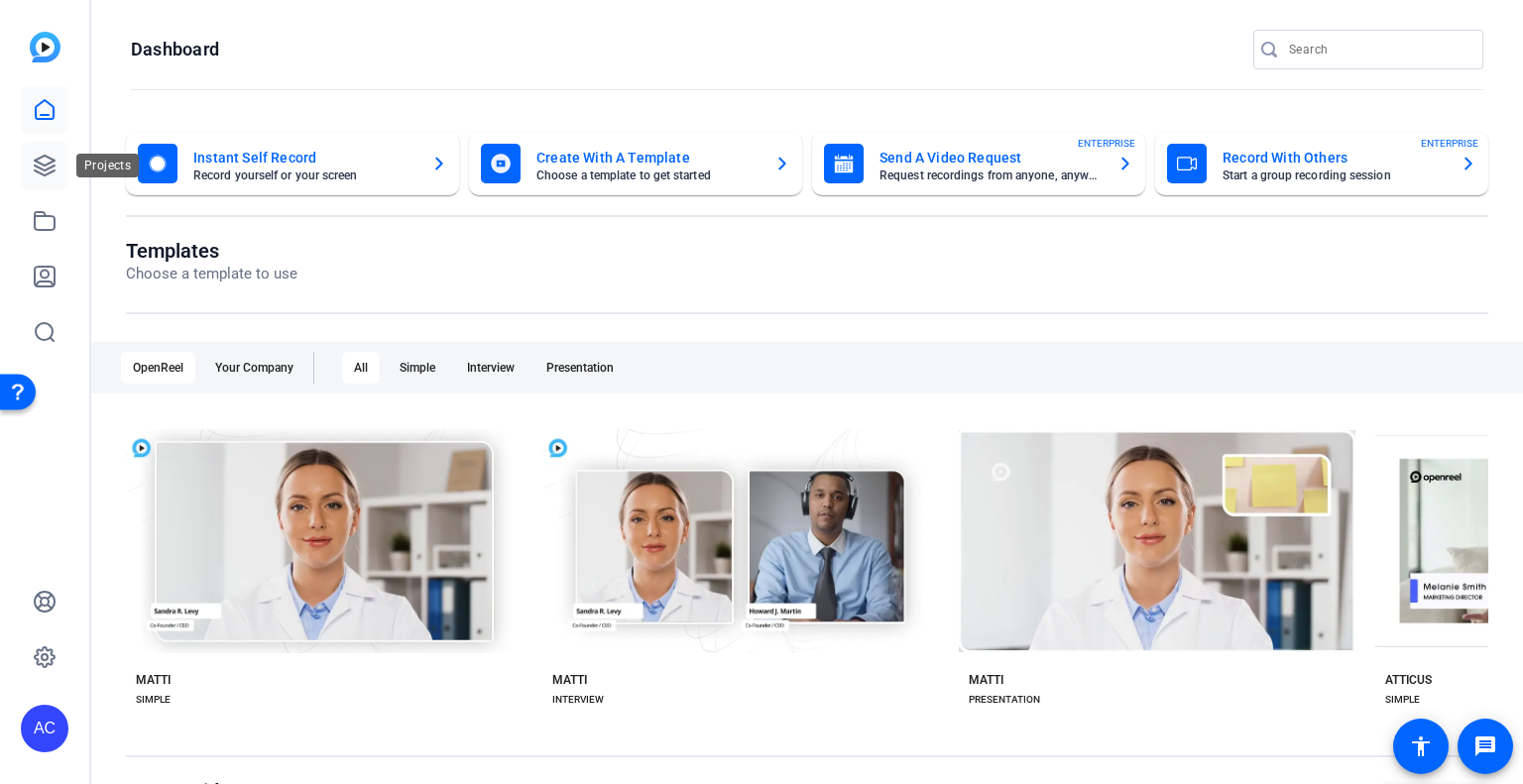 click 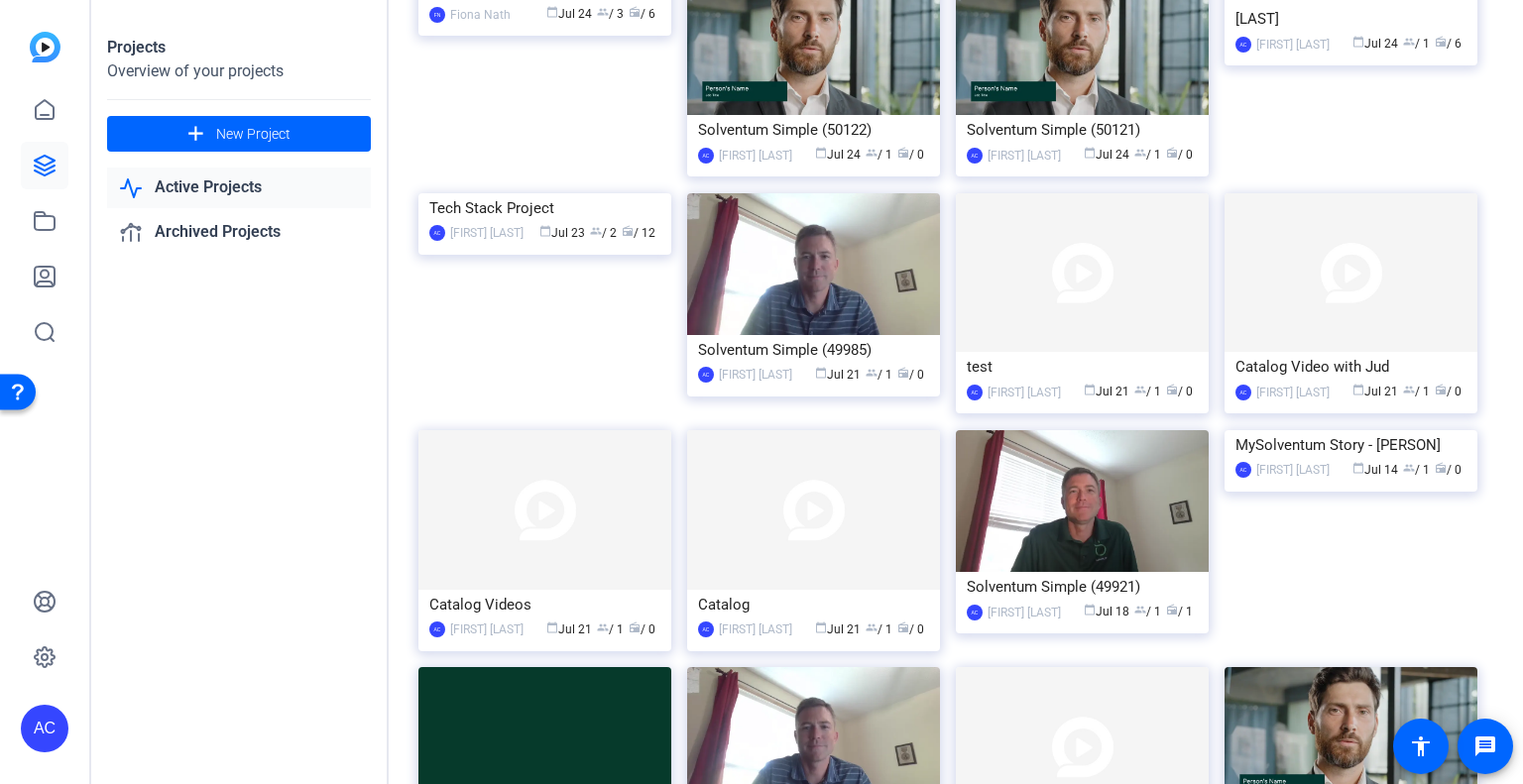 scroll, scrollTop: 0, scrollLeft: 0, axis: both 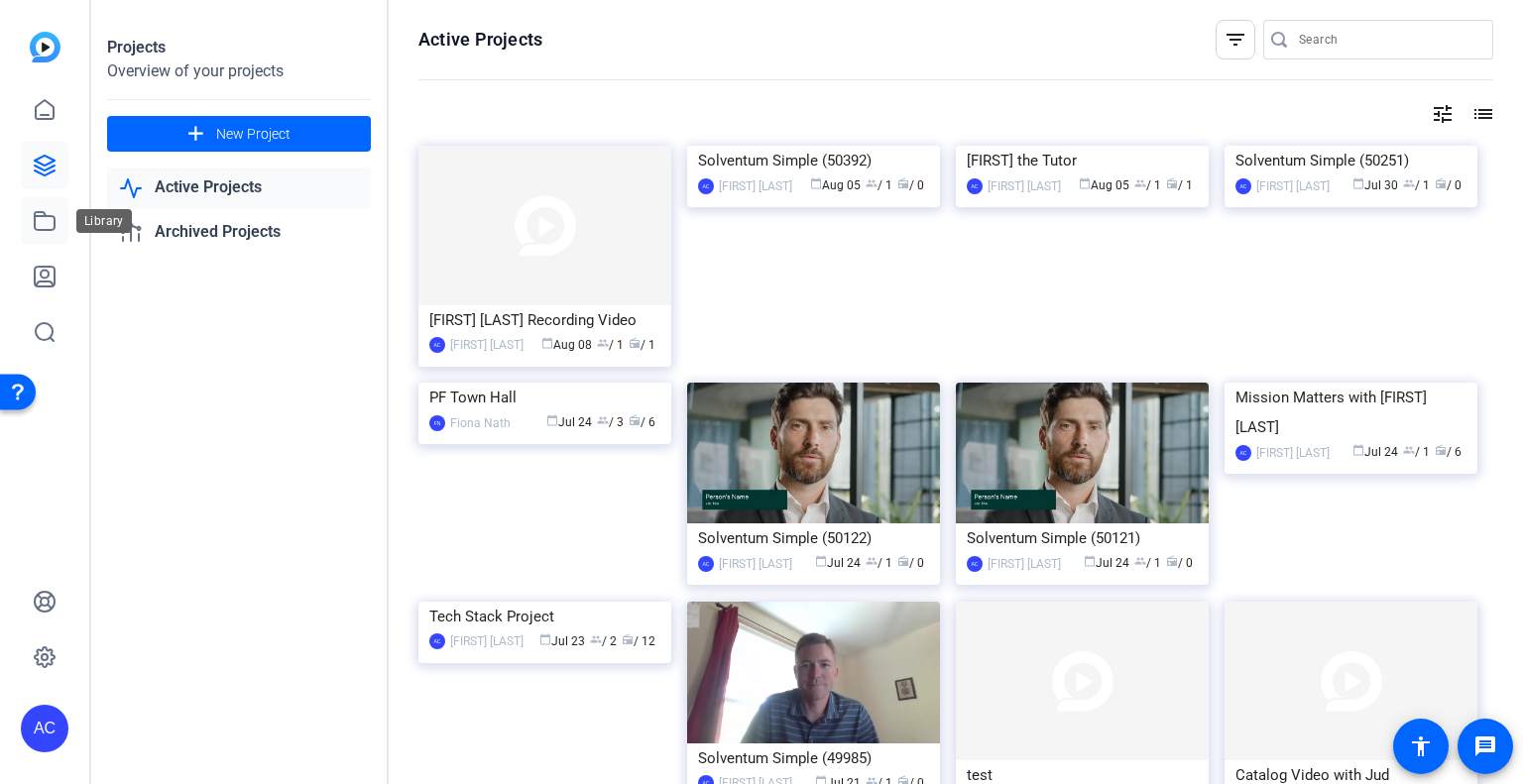 click 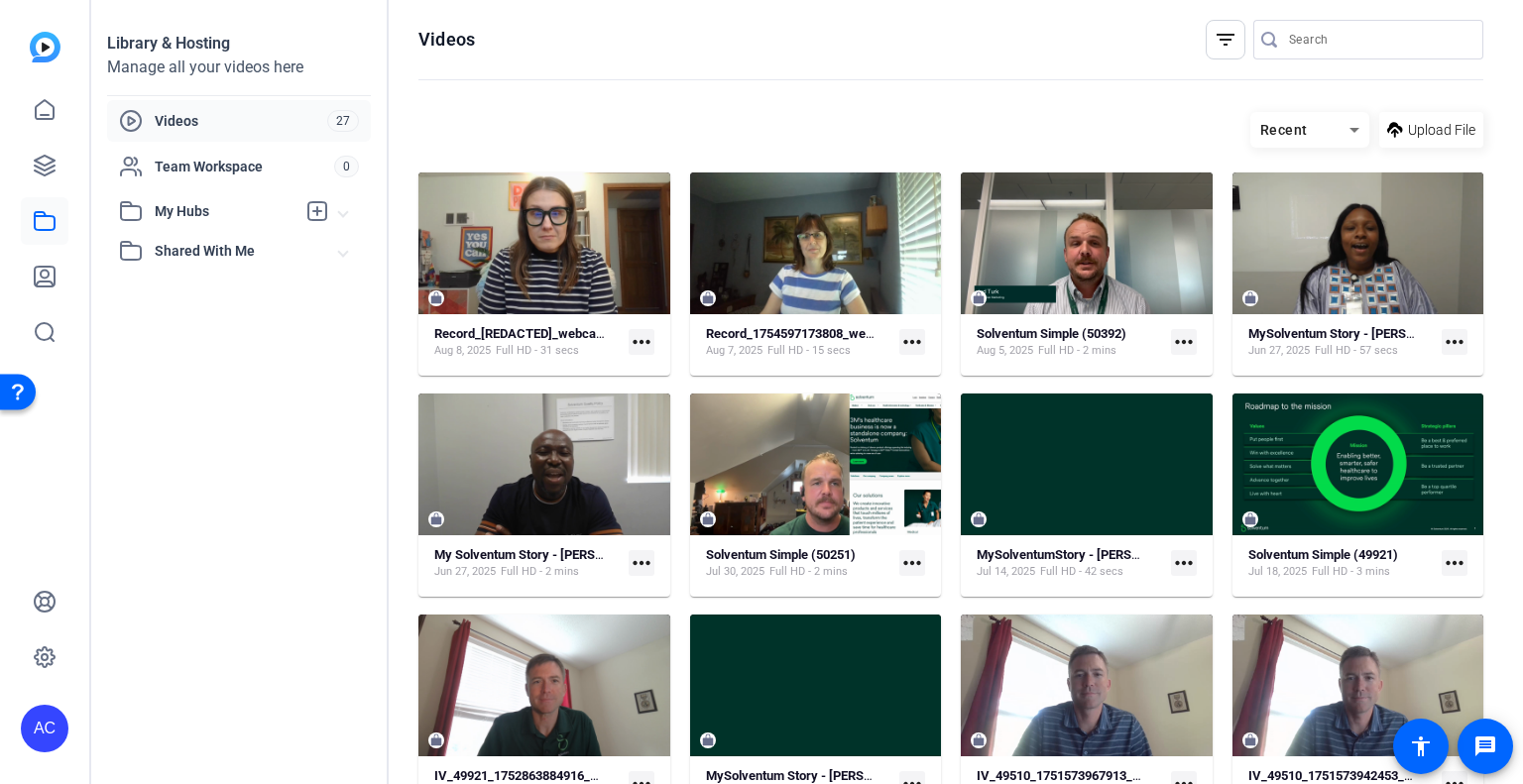 click on "more_horiz" 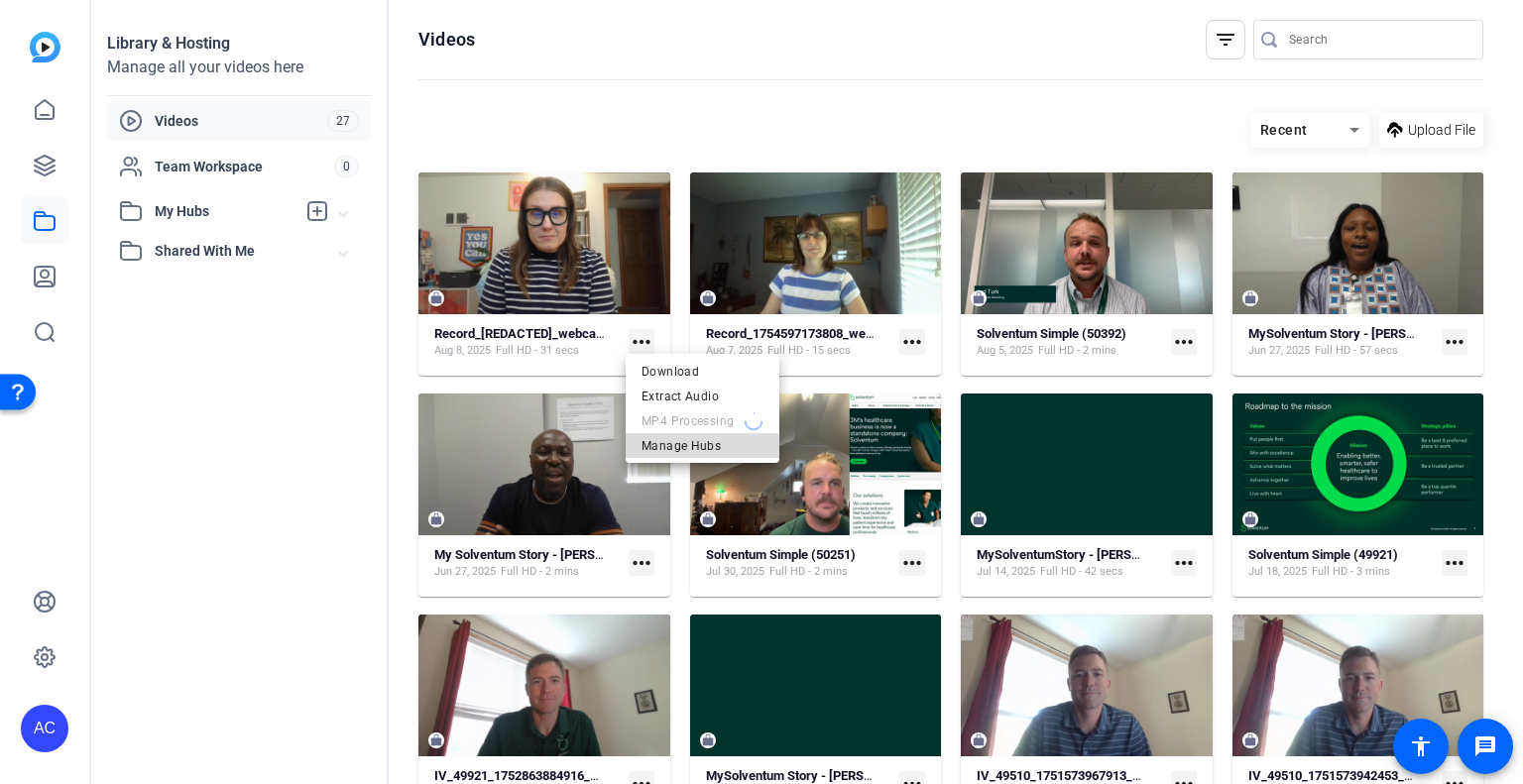 click on "Manage Hubs" at bounding box center (702, 445) 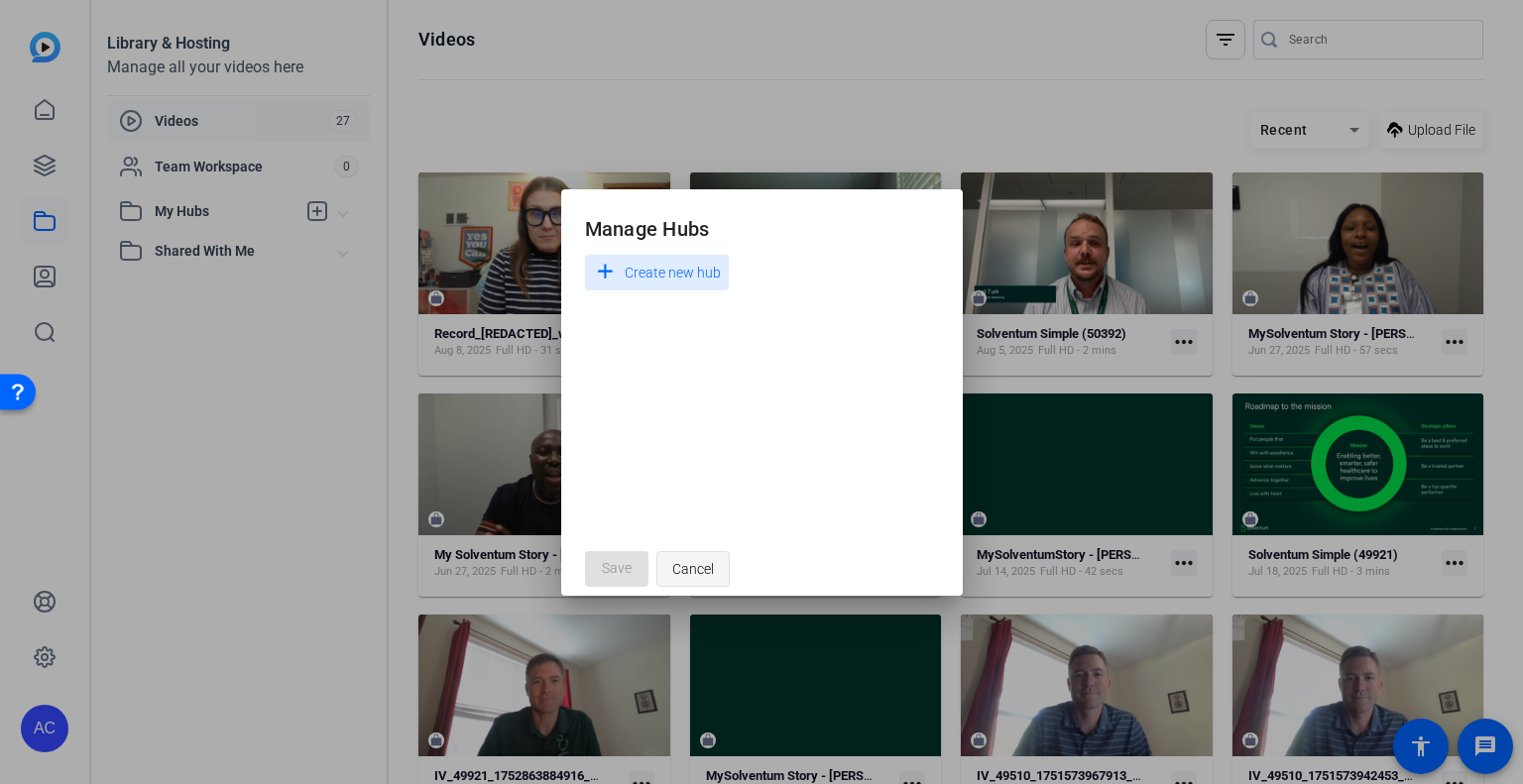 click 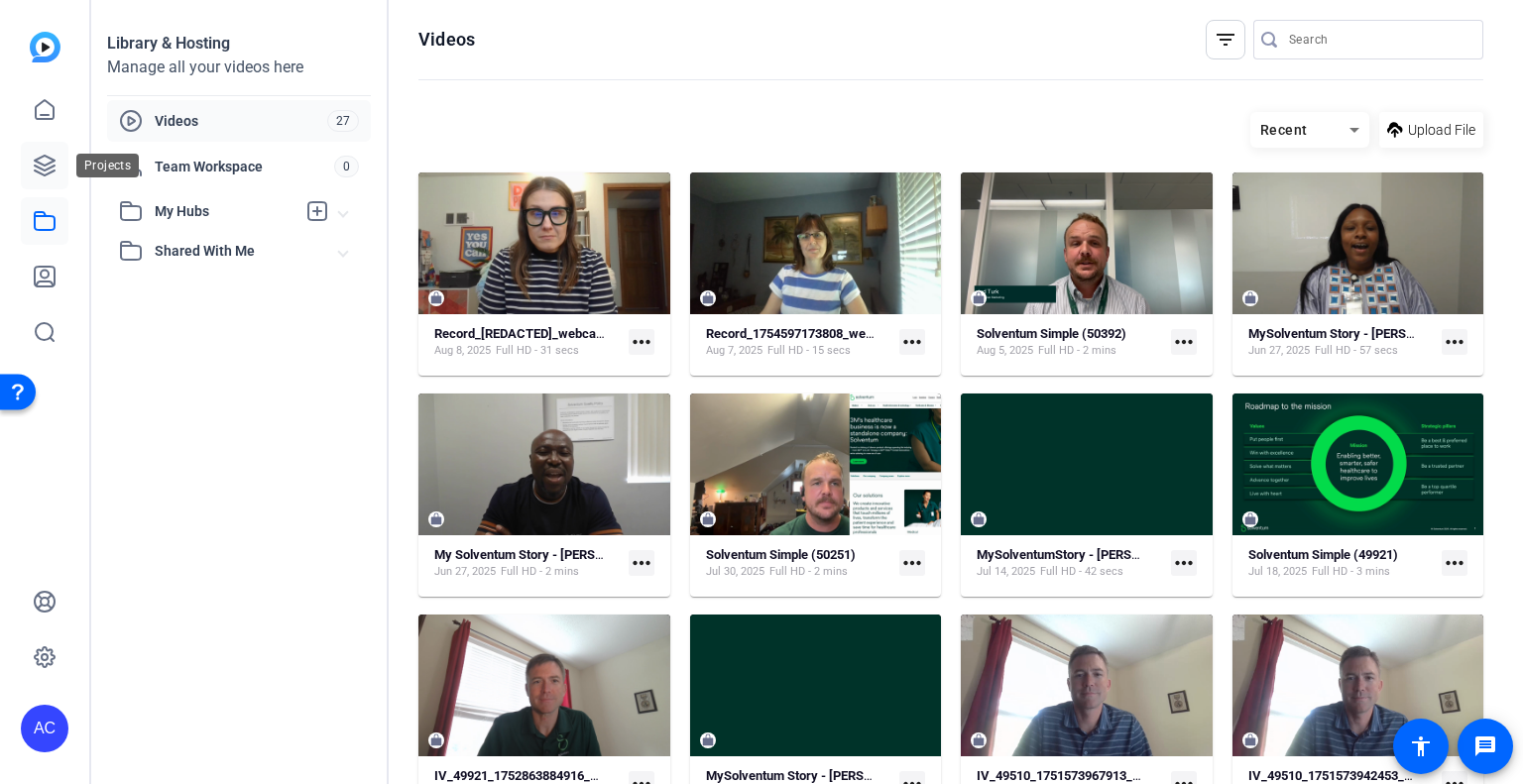 click 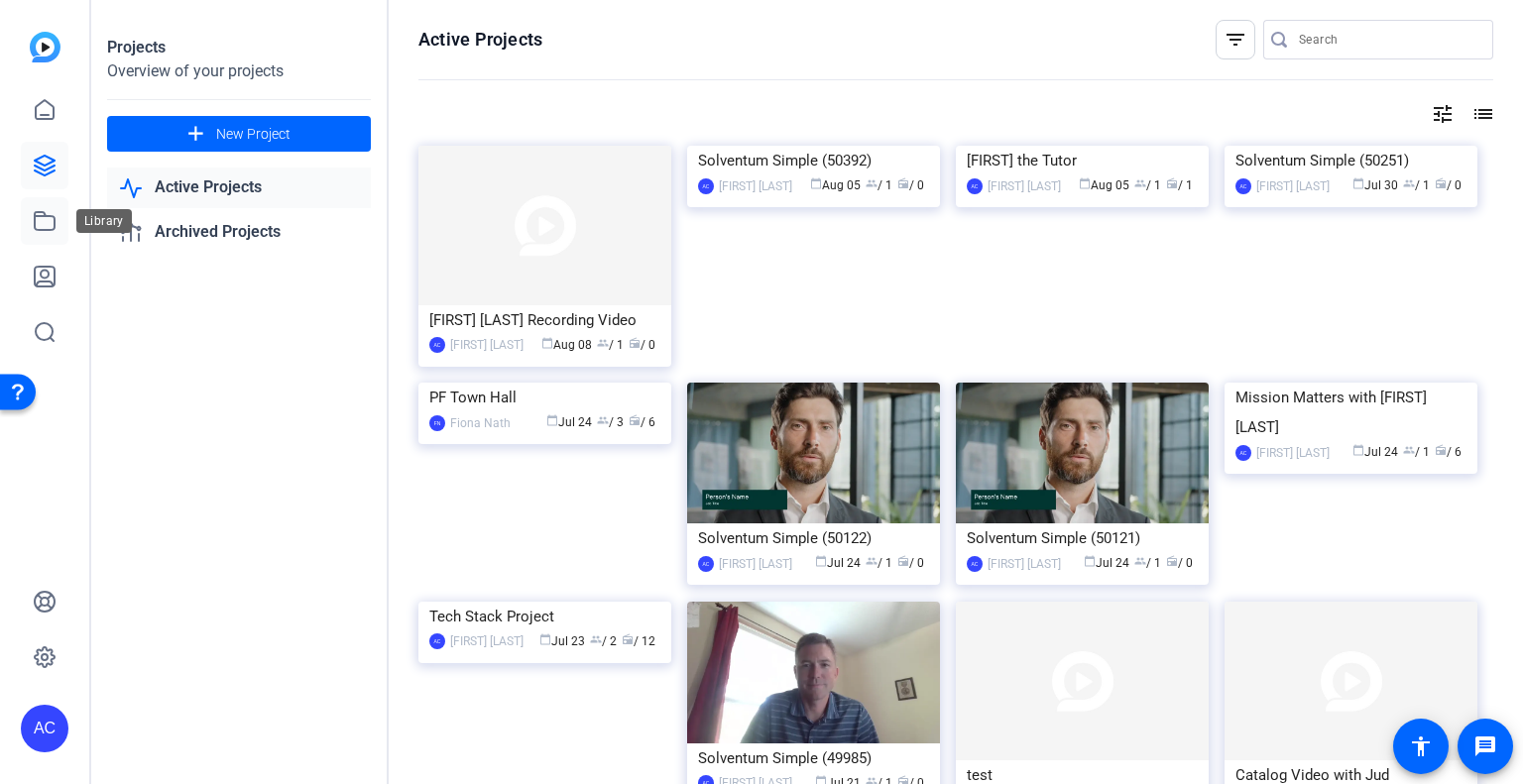 click 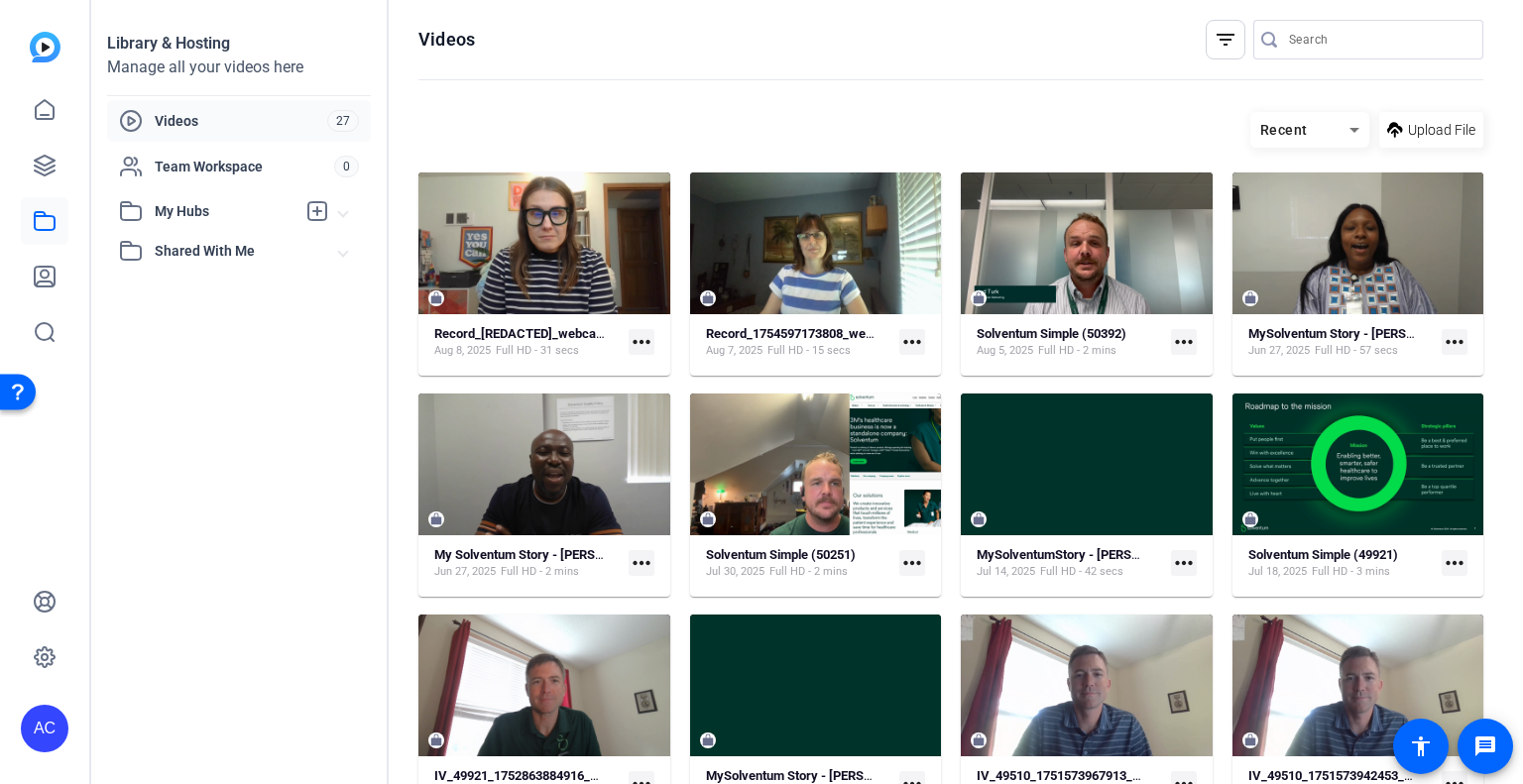 click on "My Hubs" at bounding box center (239, 211) 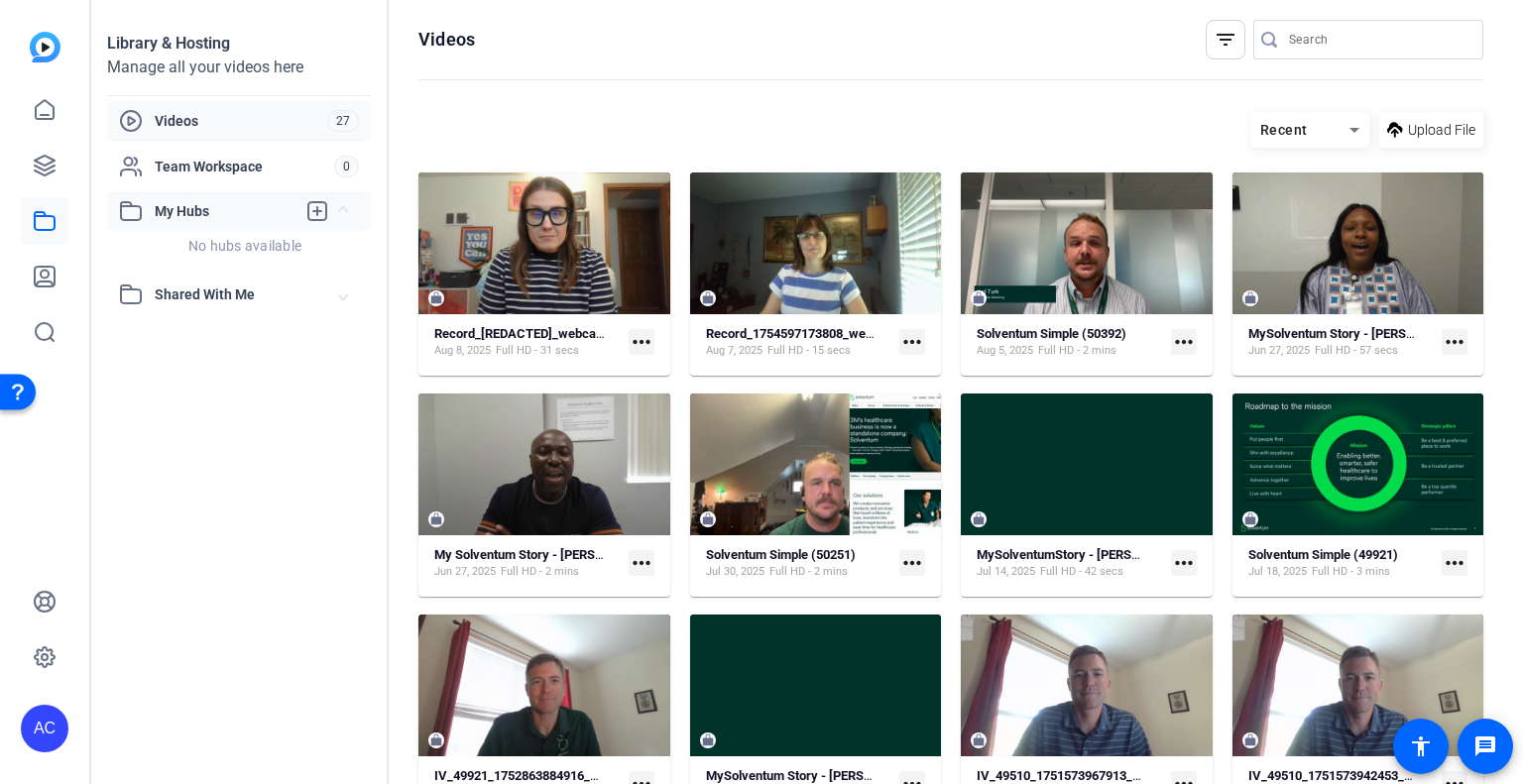 click on "My Hubs" at bounding box center [239, 211] 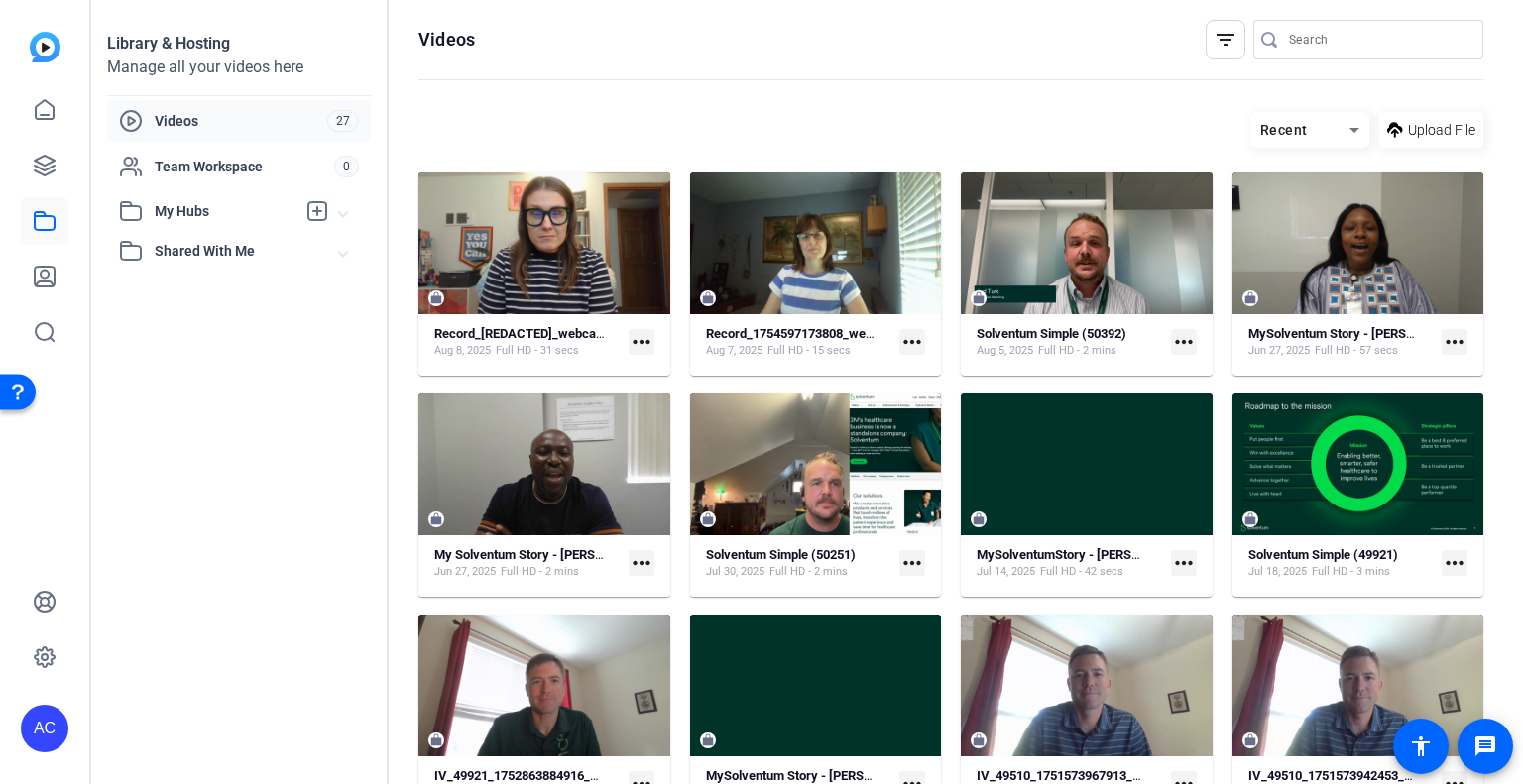 click on "Shared With Me" at bounding box center (229, 251) 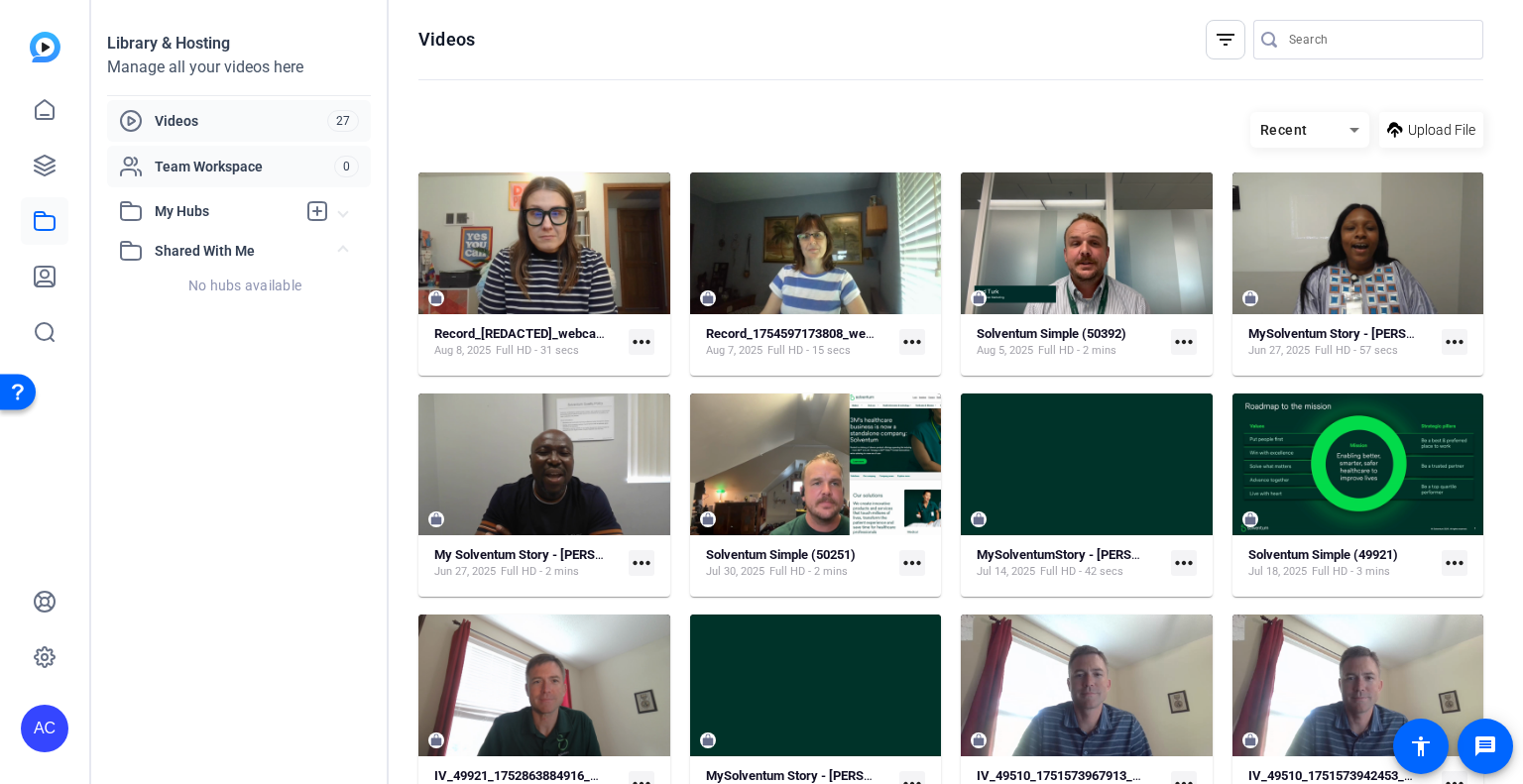 click on "Team Workspace" 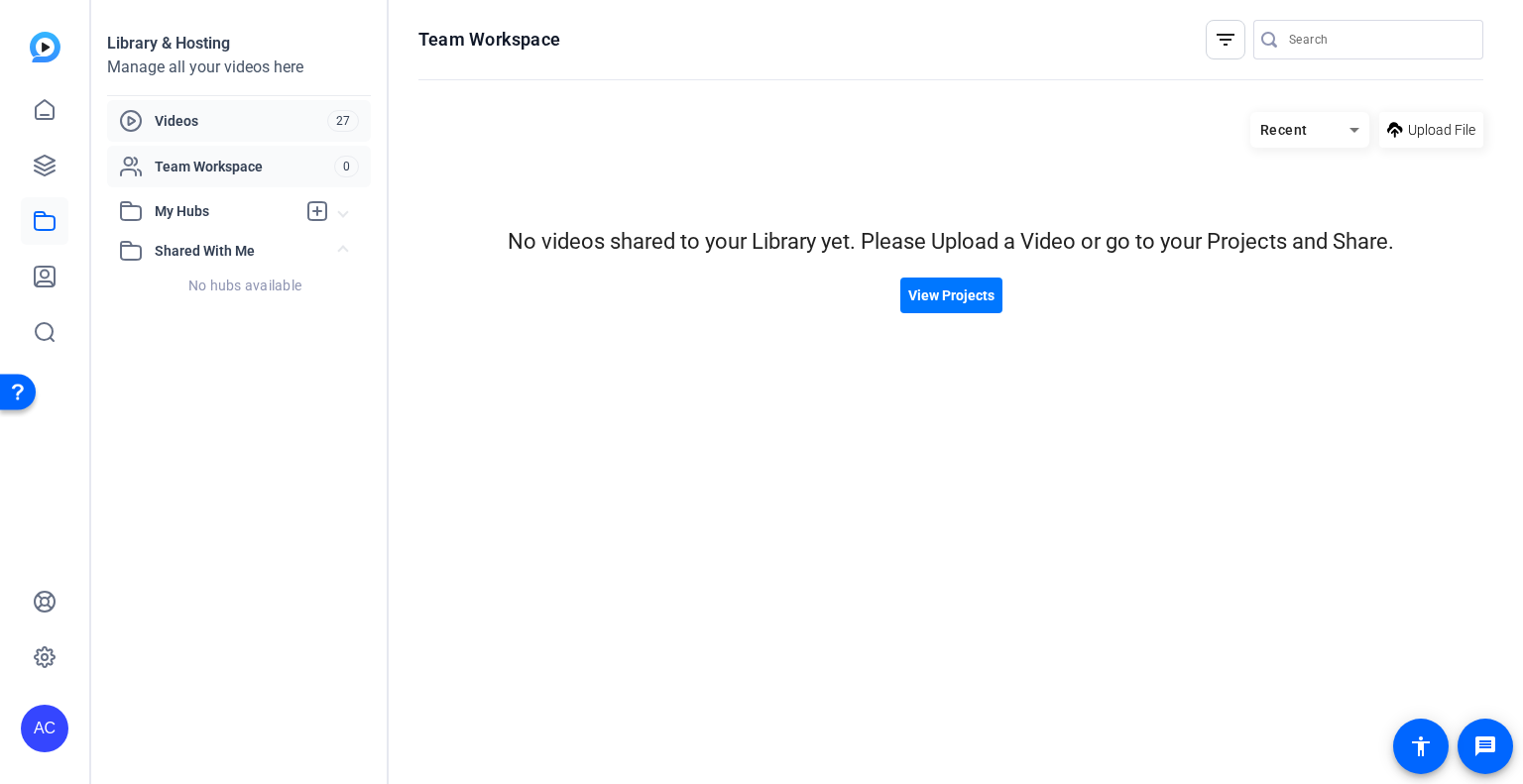 click on "Videos" 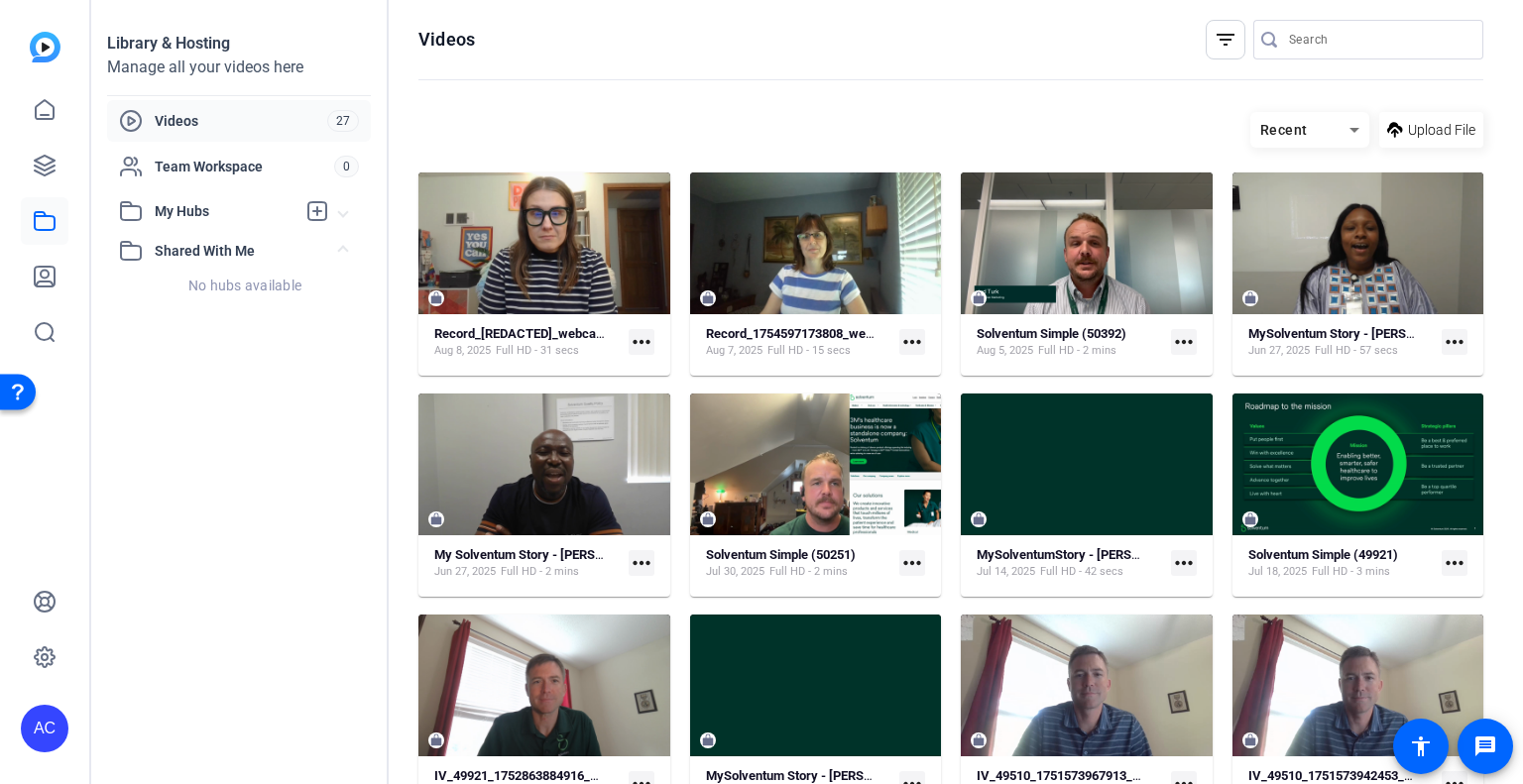 click on "more_horiz" 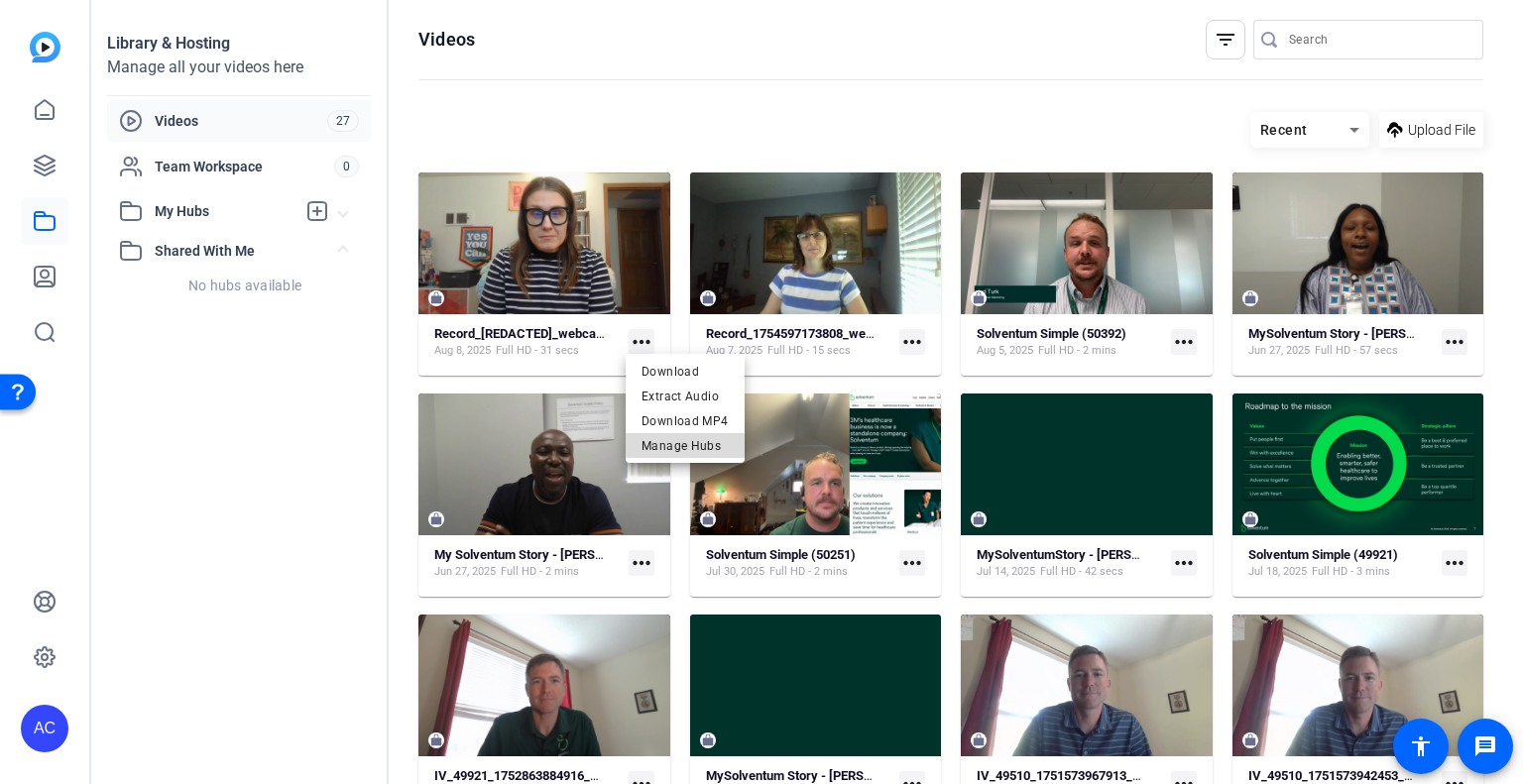 click on "Manage Hubs" at bounding box center [685, 445] 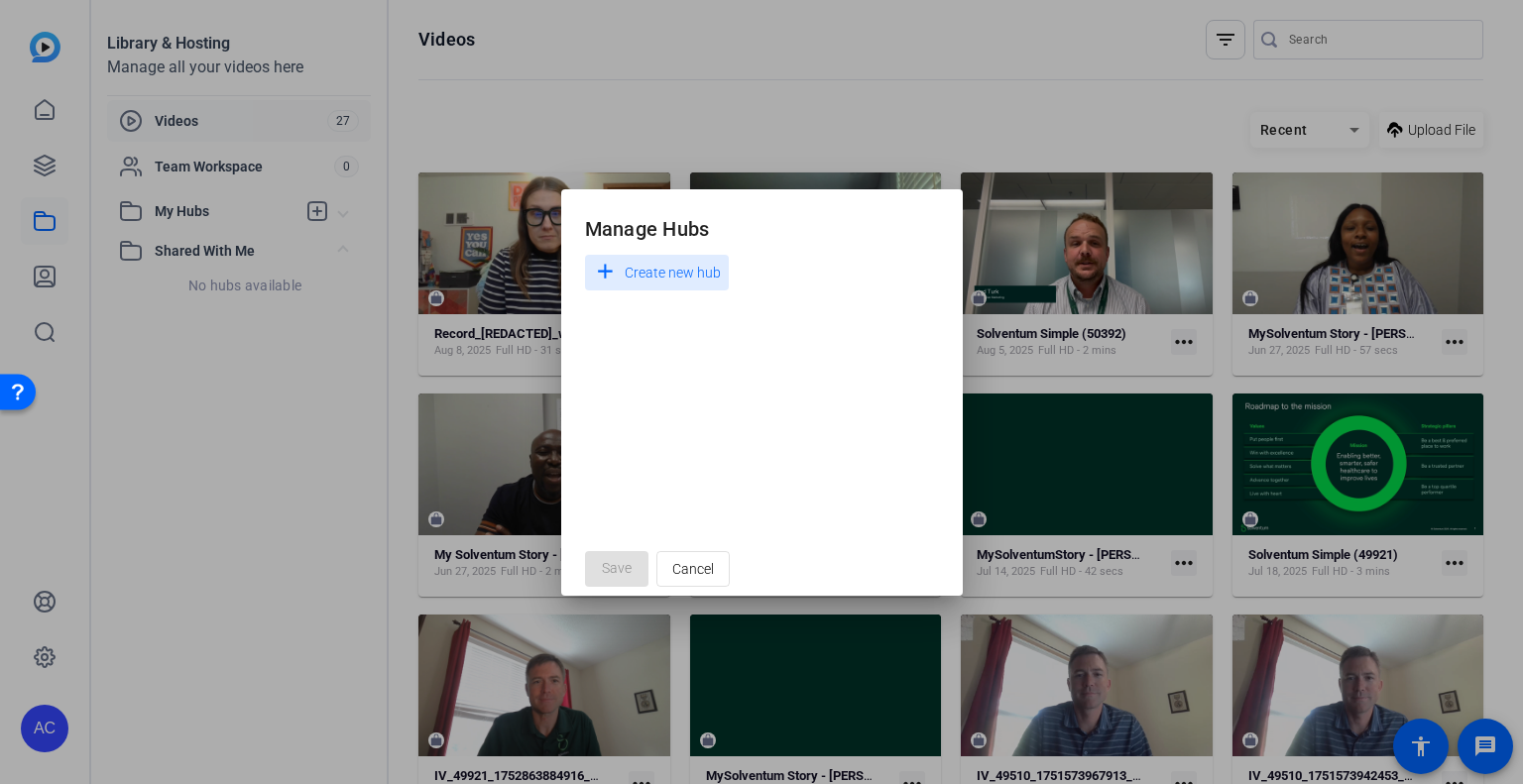 click on "Create new hub" at bounding box center [672, 273] 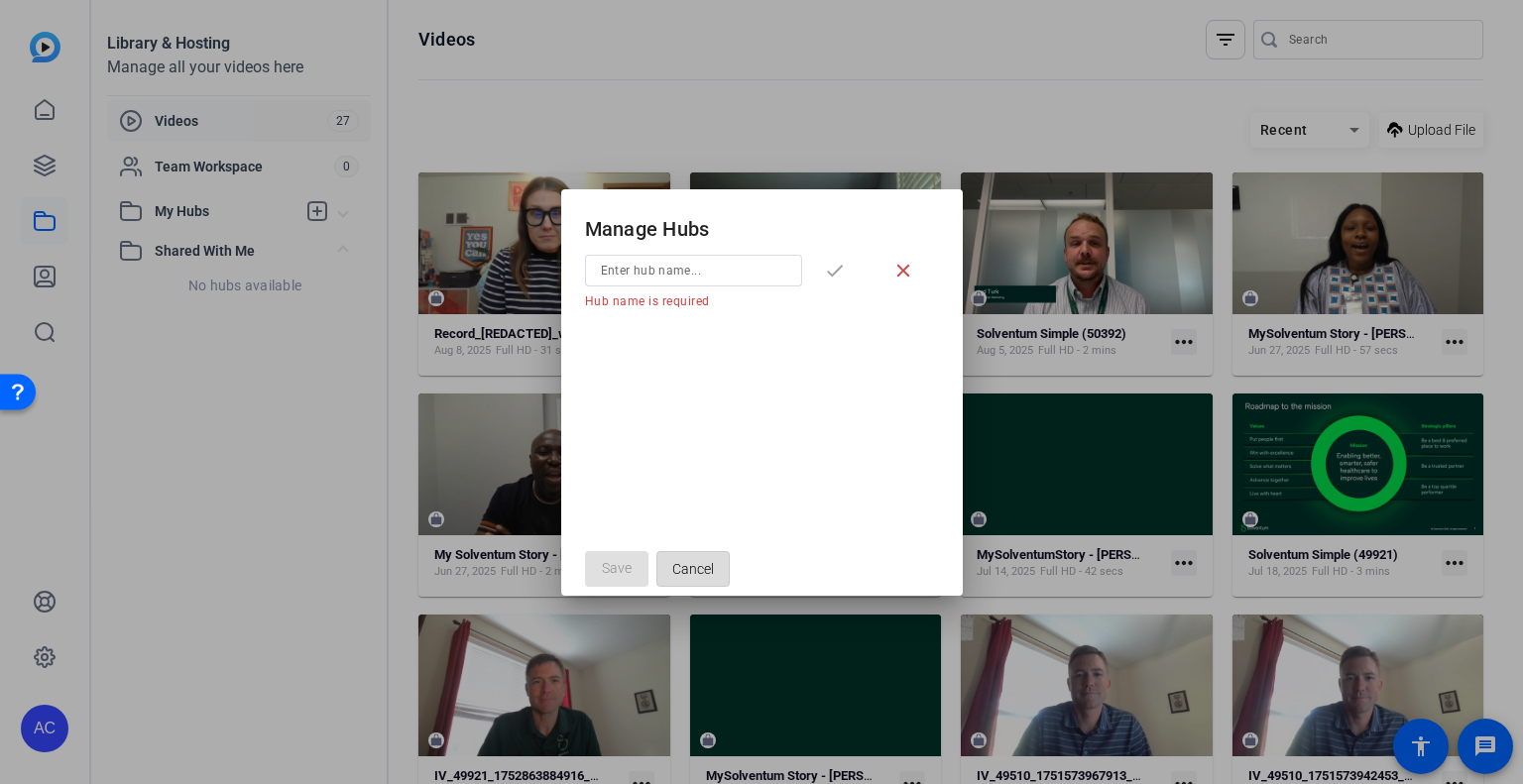click 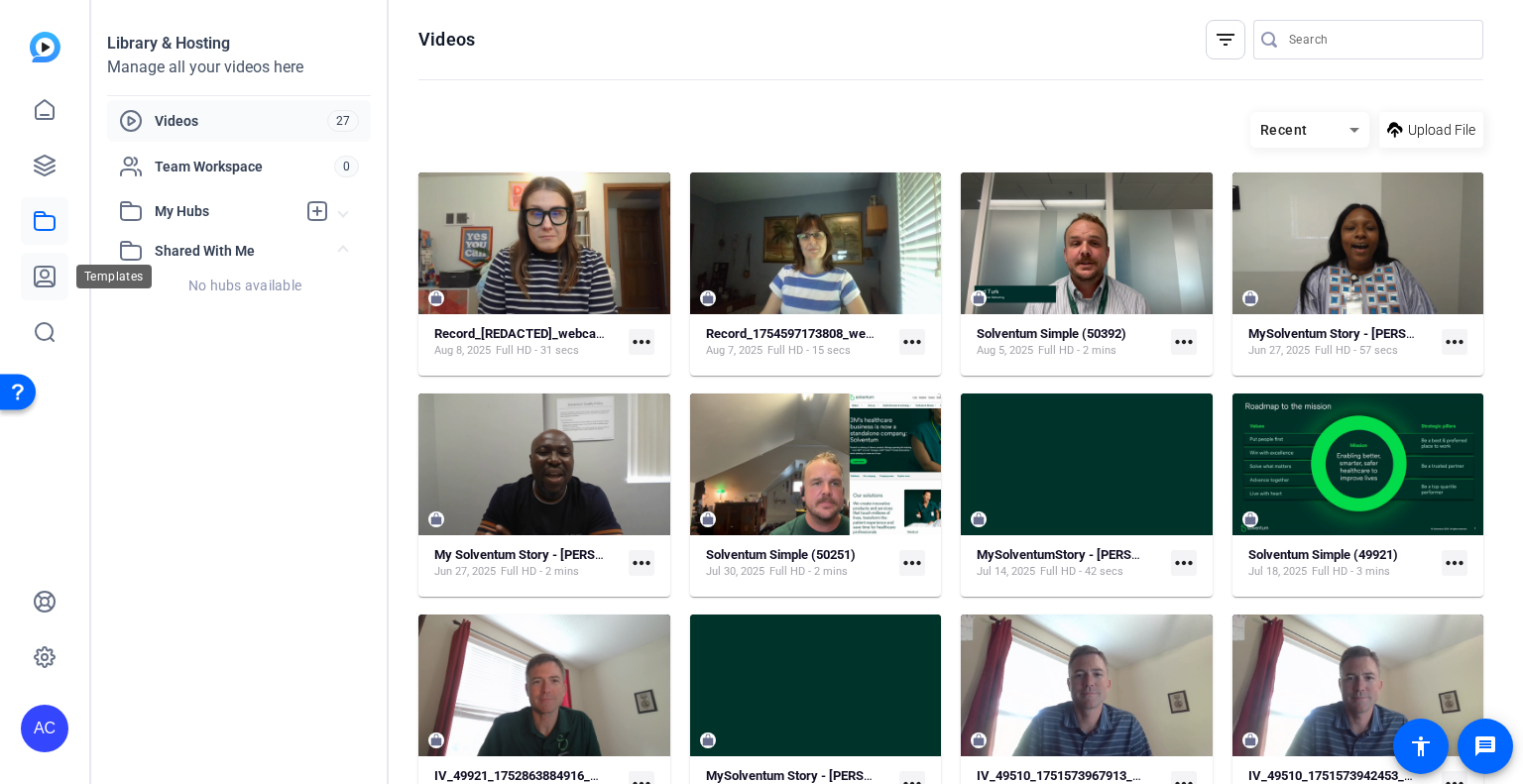 click 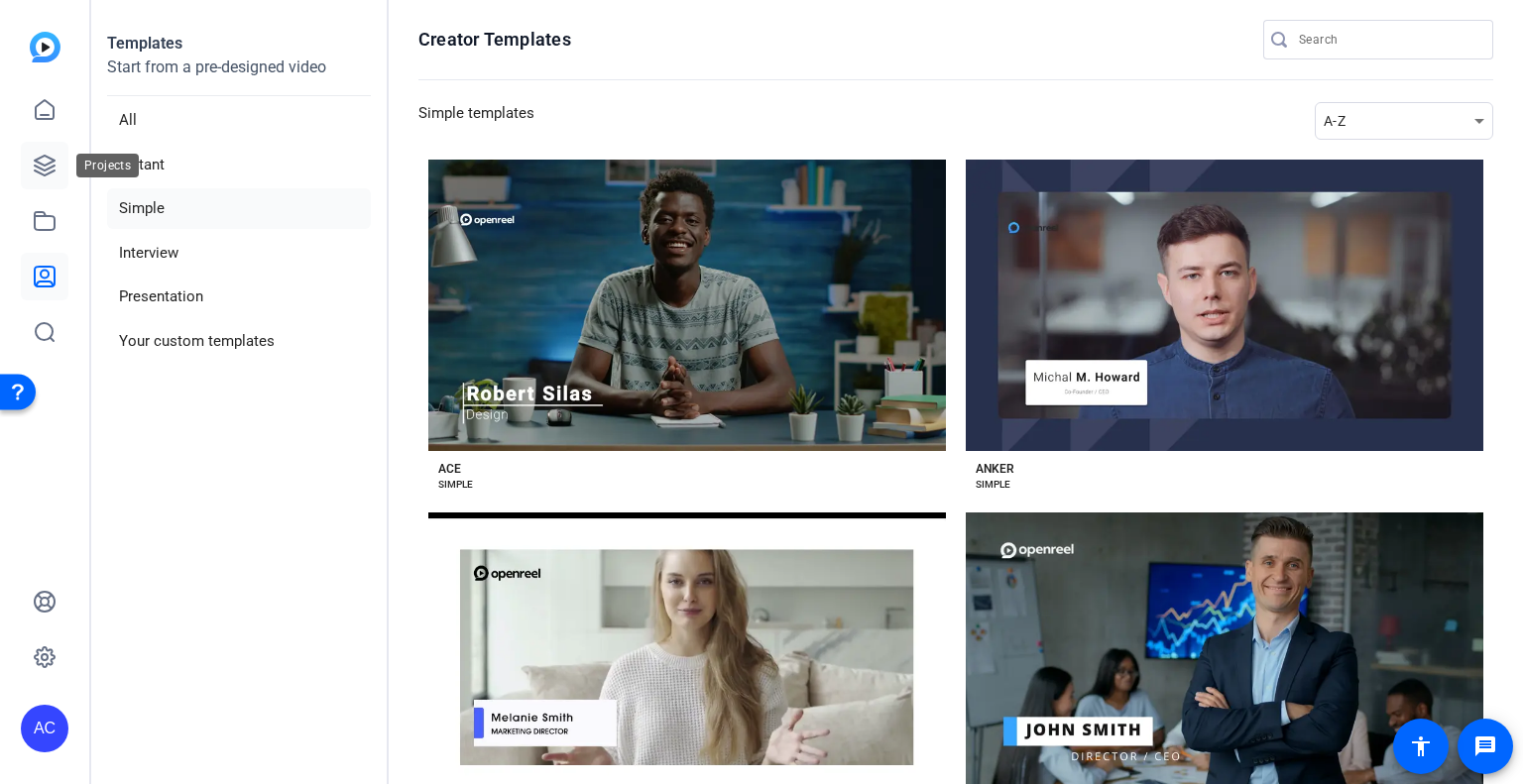 click 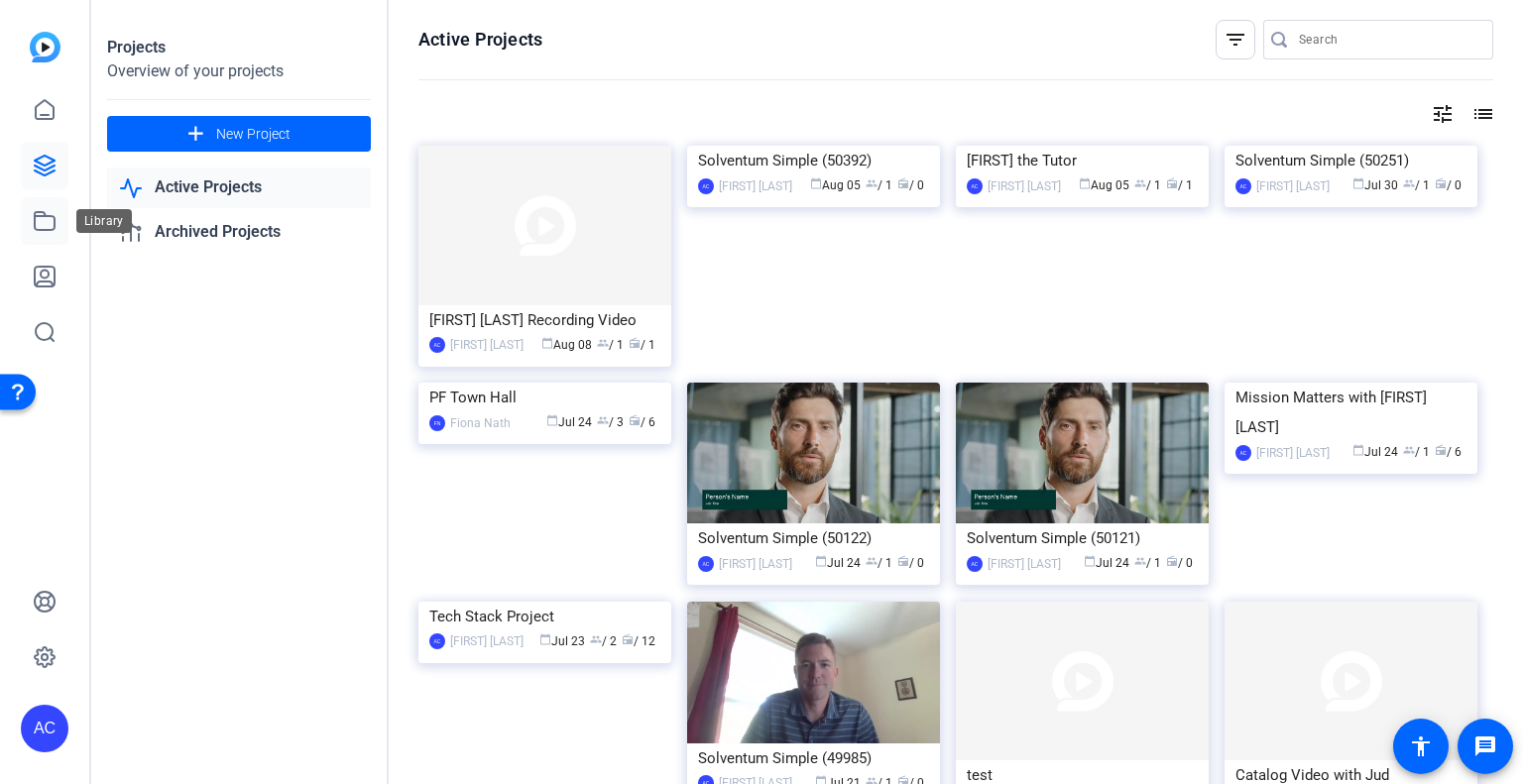 click 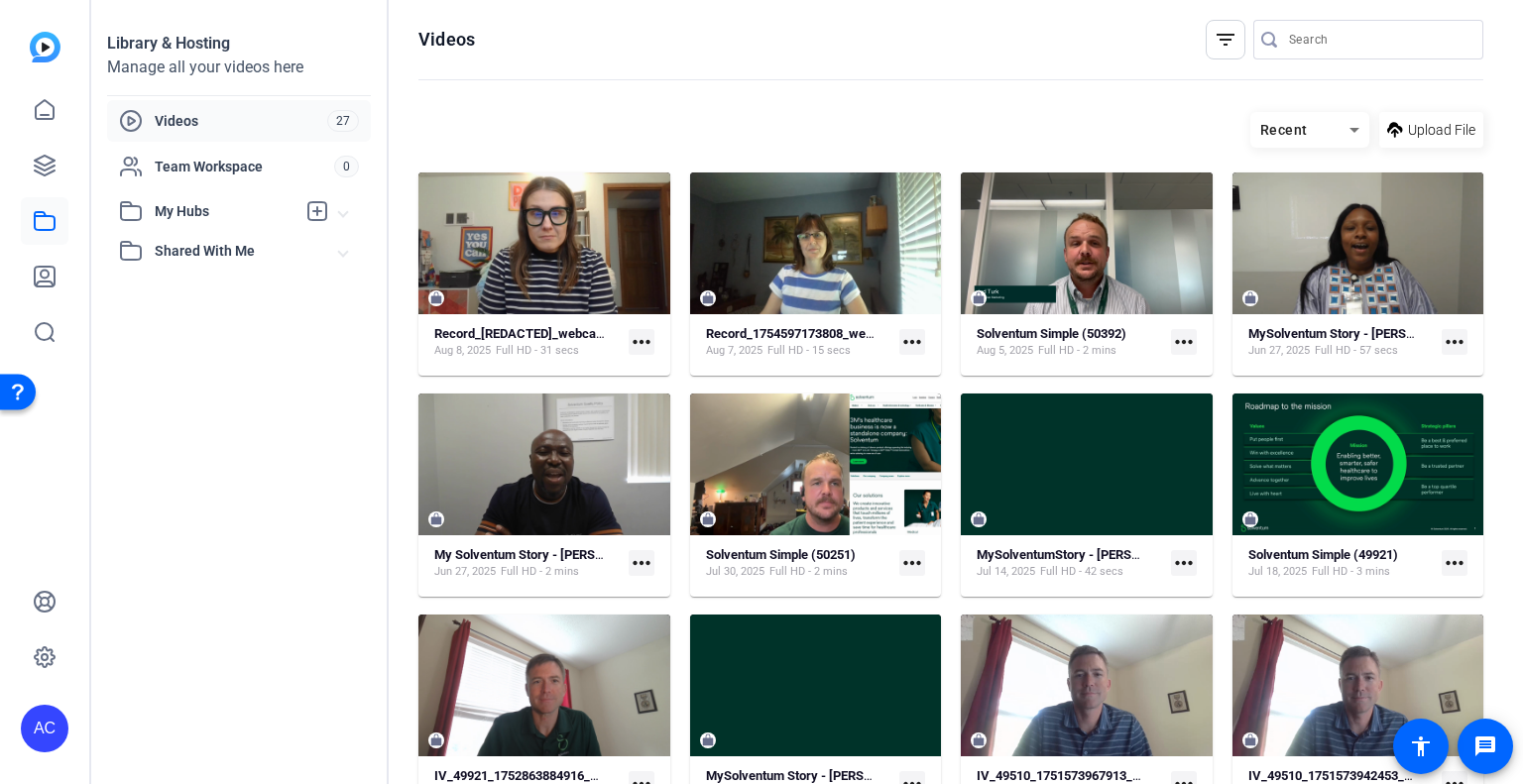 click on "more_horiz" 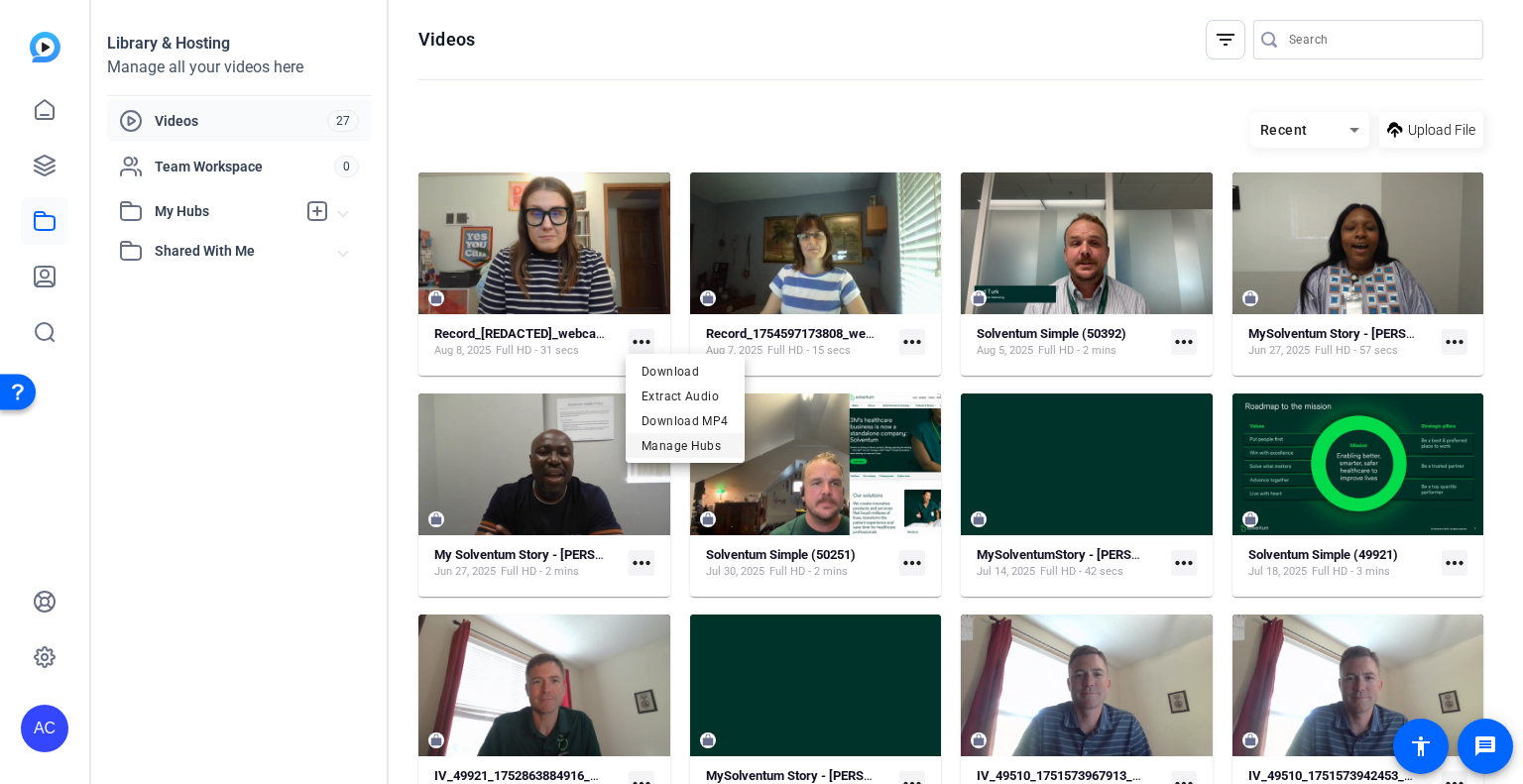click on "Manage Hubs" at bounding box center (685, 445) 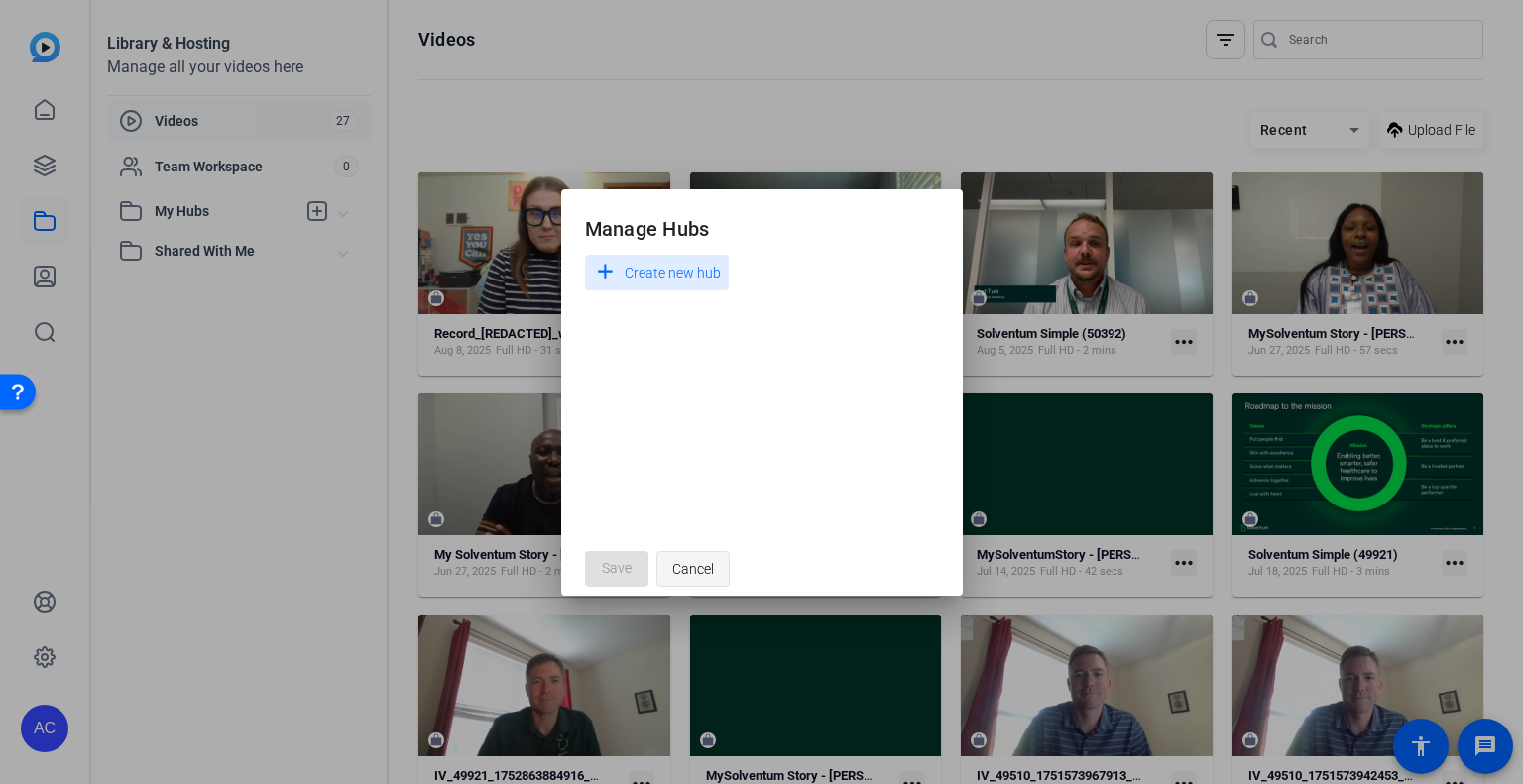 click on "Cancel" 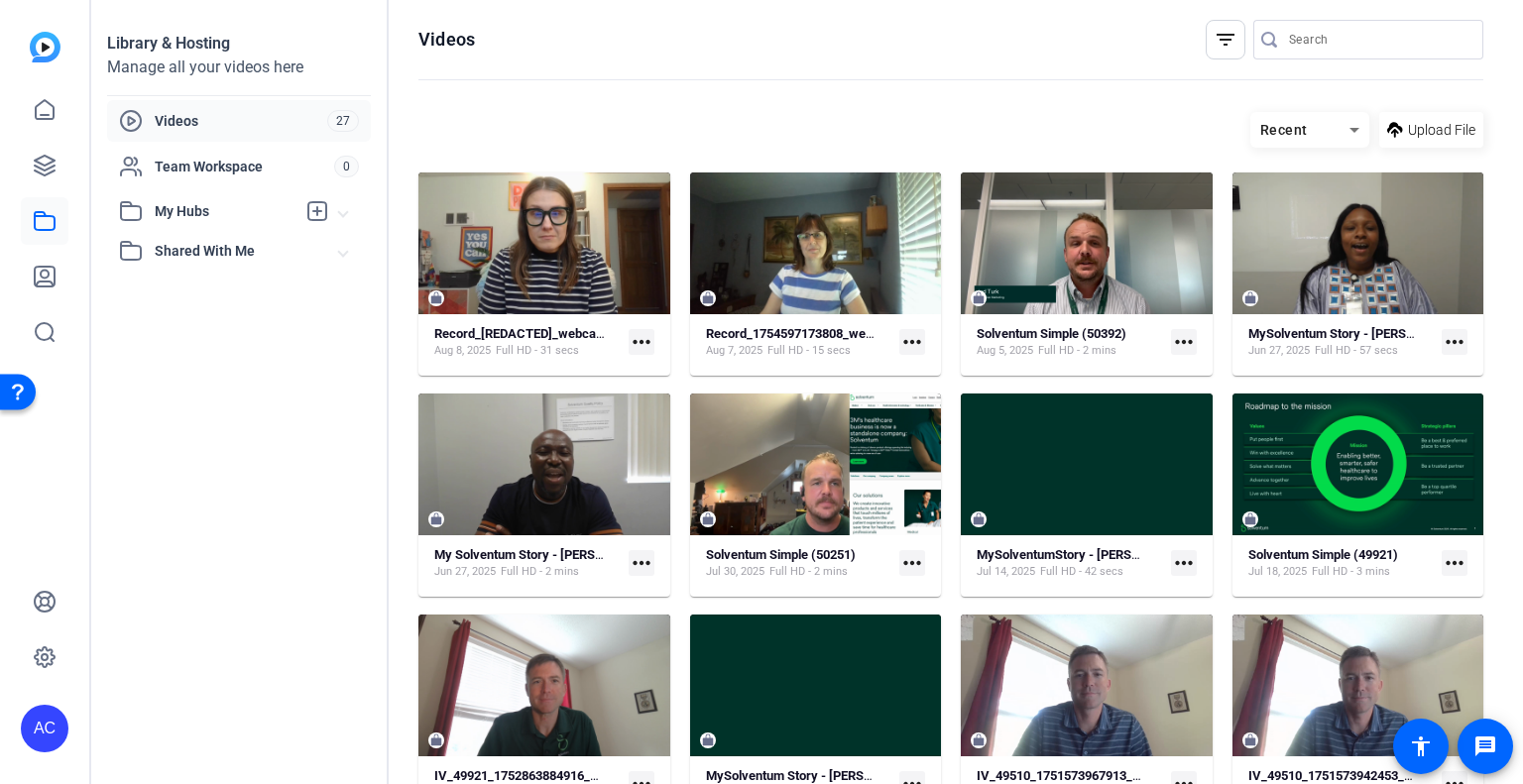 click on "more_horiz" 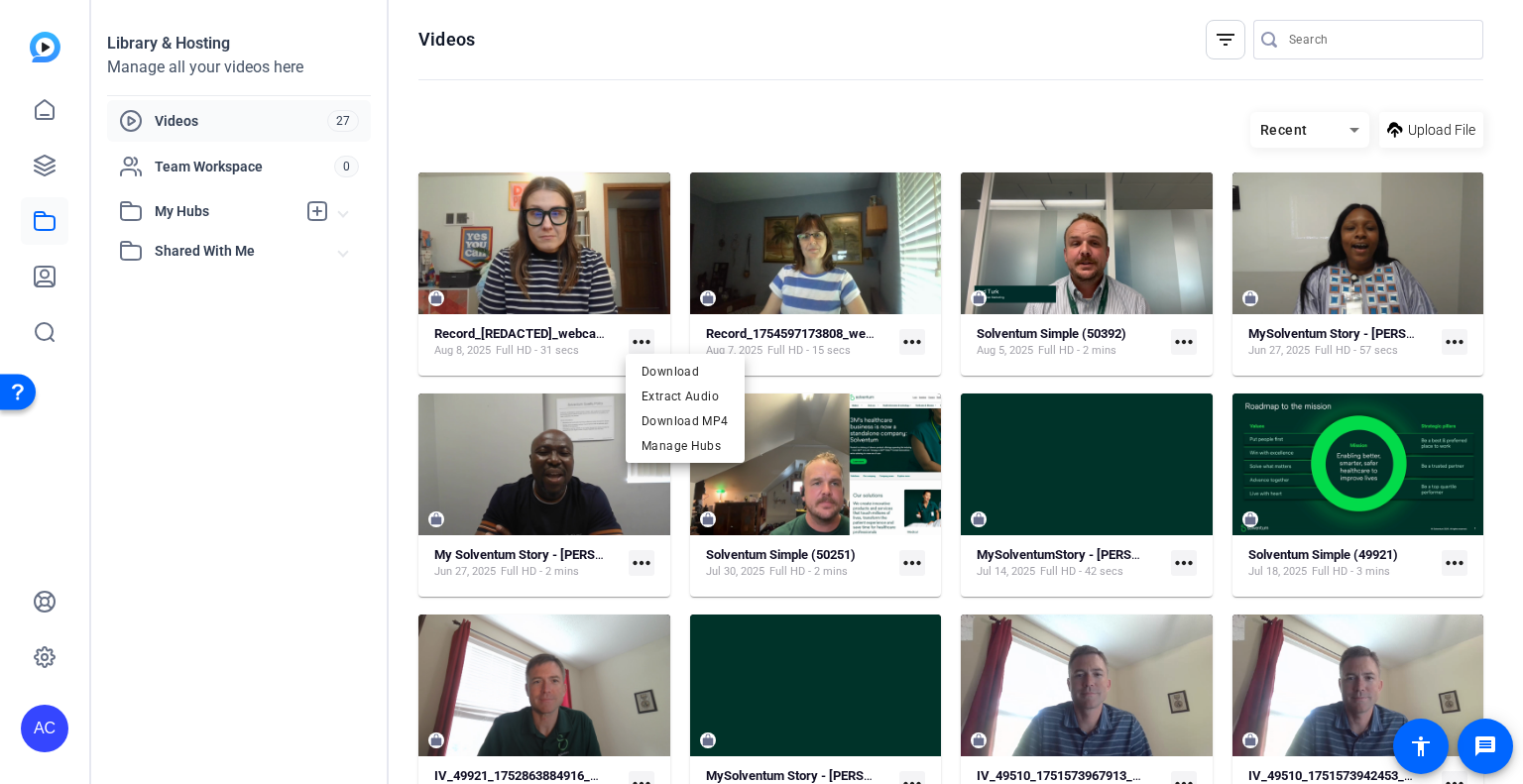 click at bounding box center (762, 392) 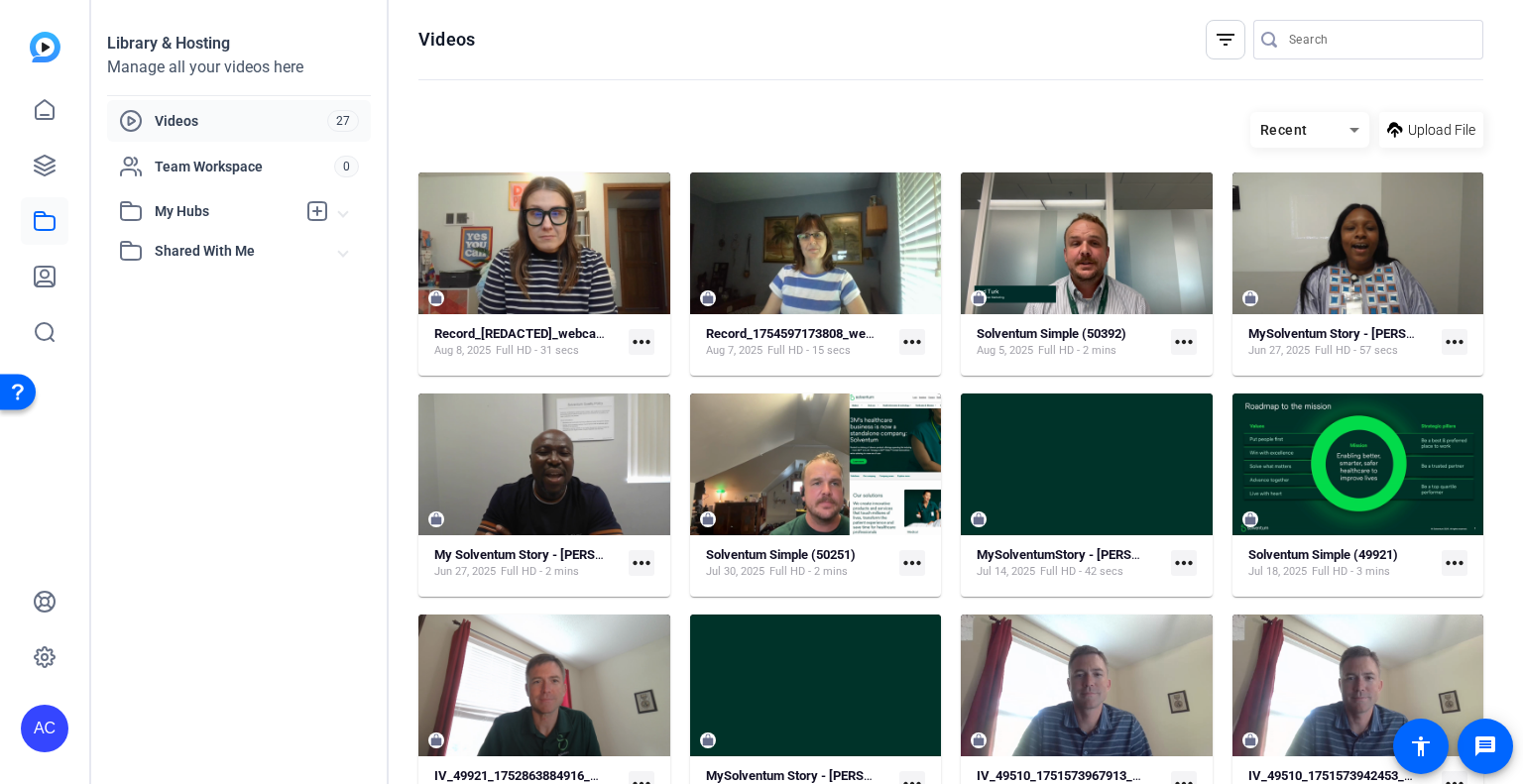 click on "more_horiz" 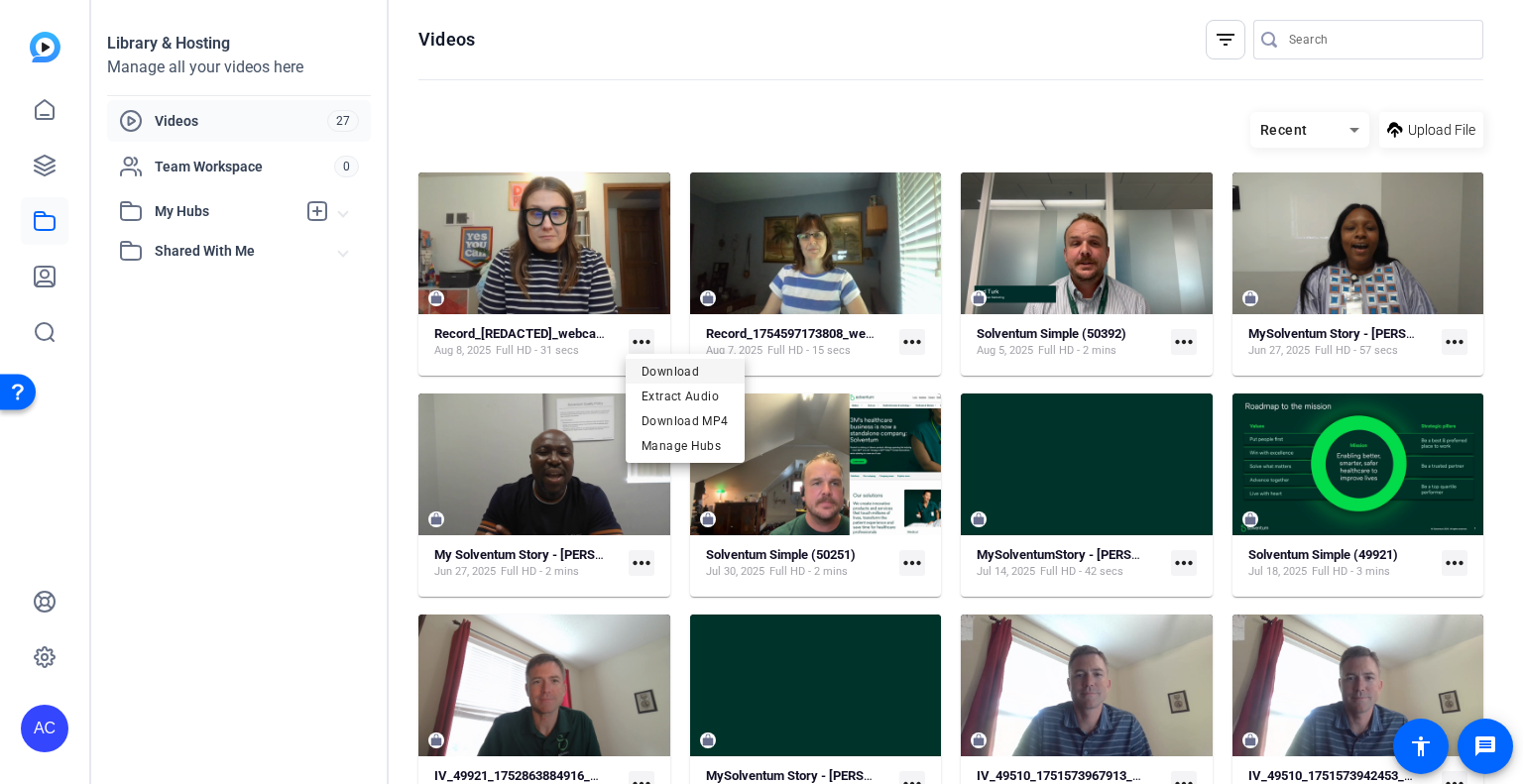 click on "Download" at bounding box center [685, 371] 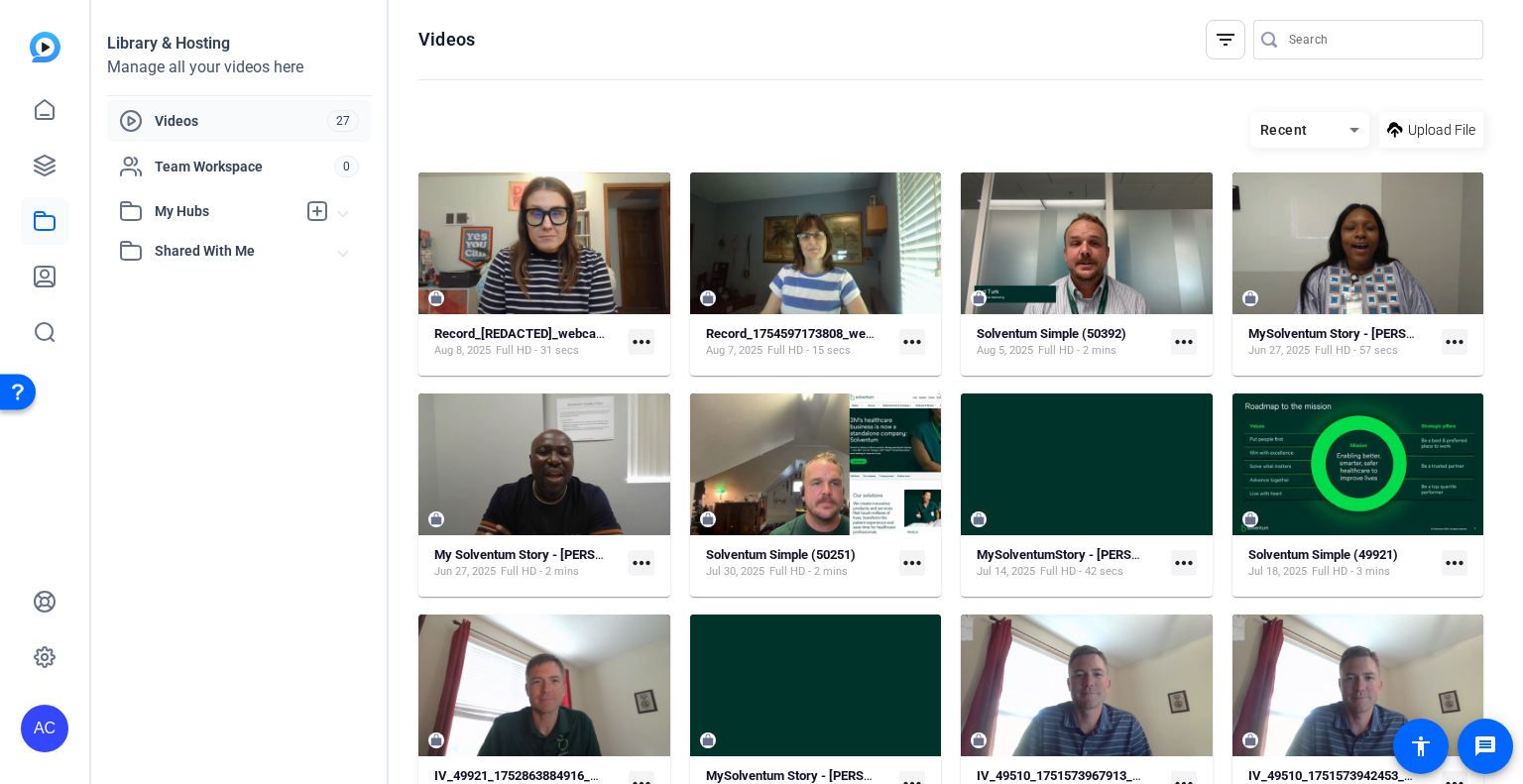 click on "Recent
Upload File" 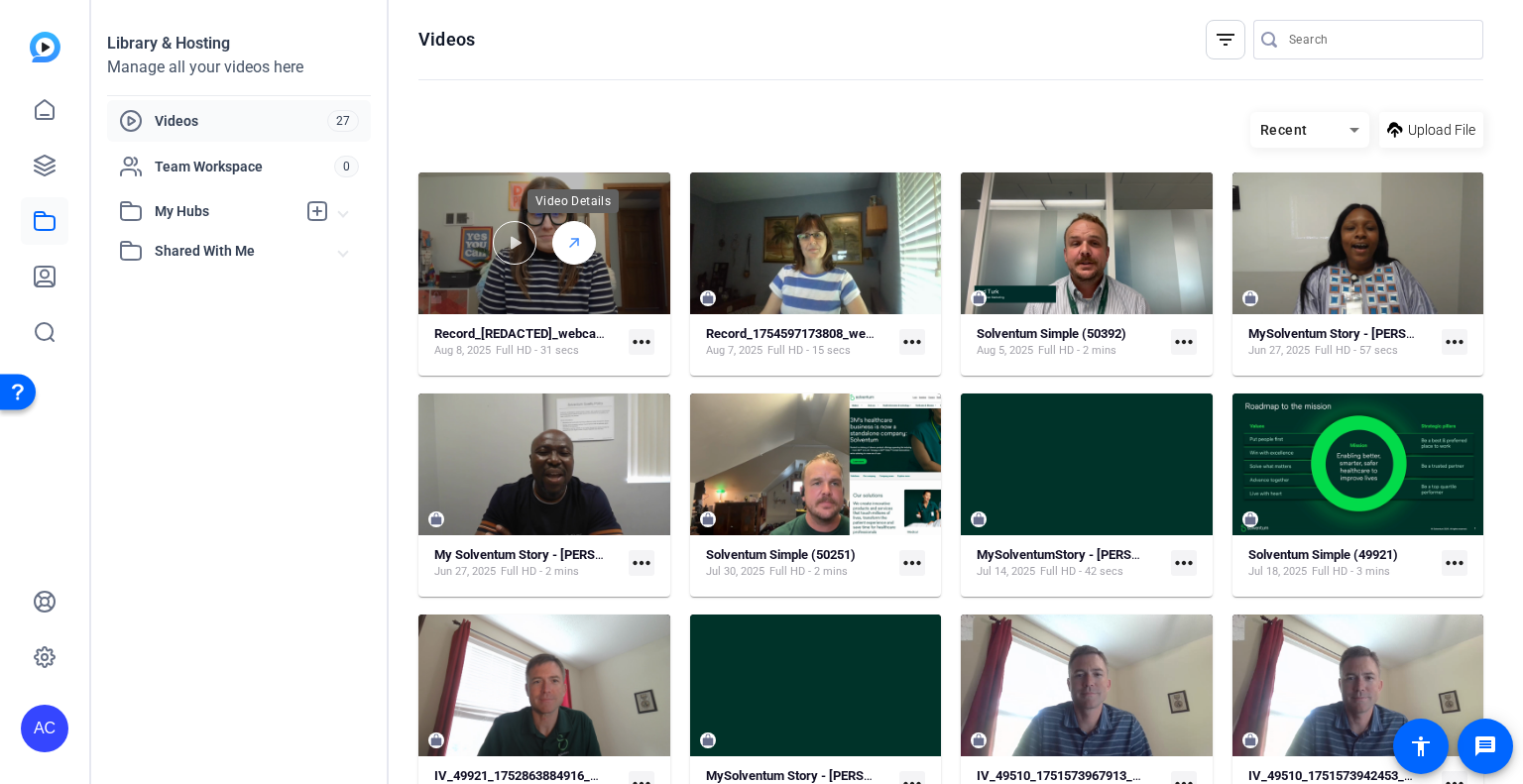 click 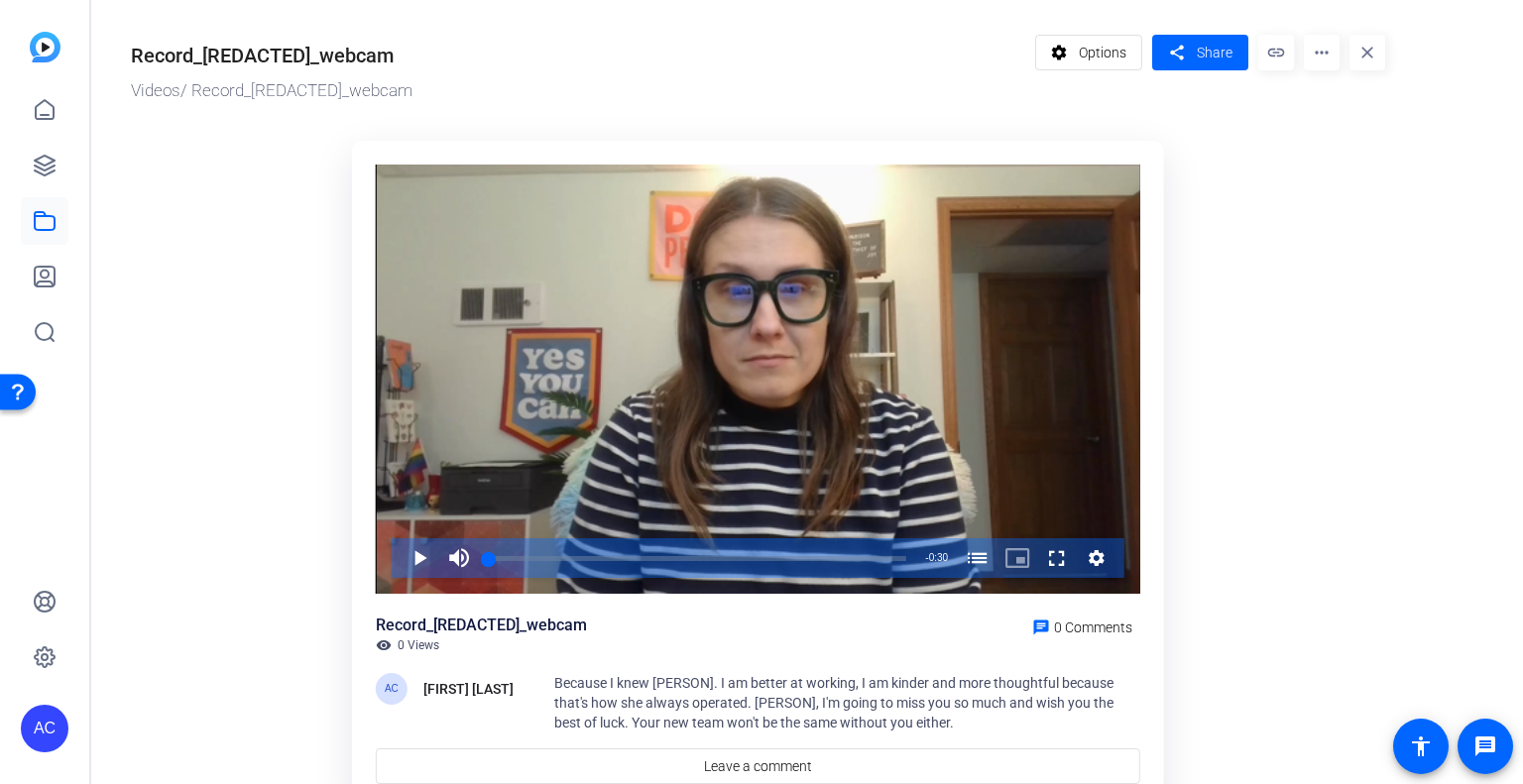 click on "more_horiz" 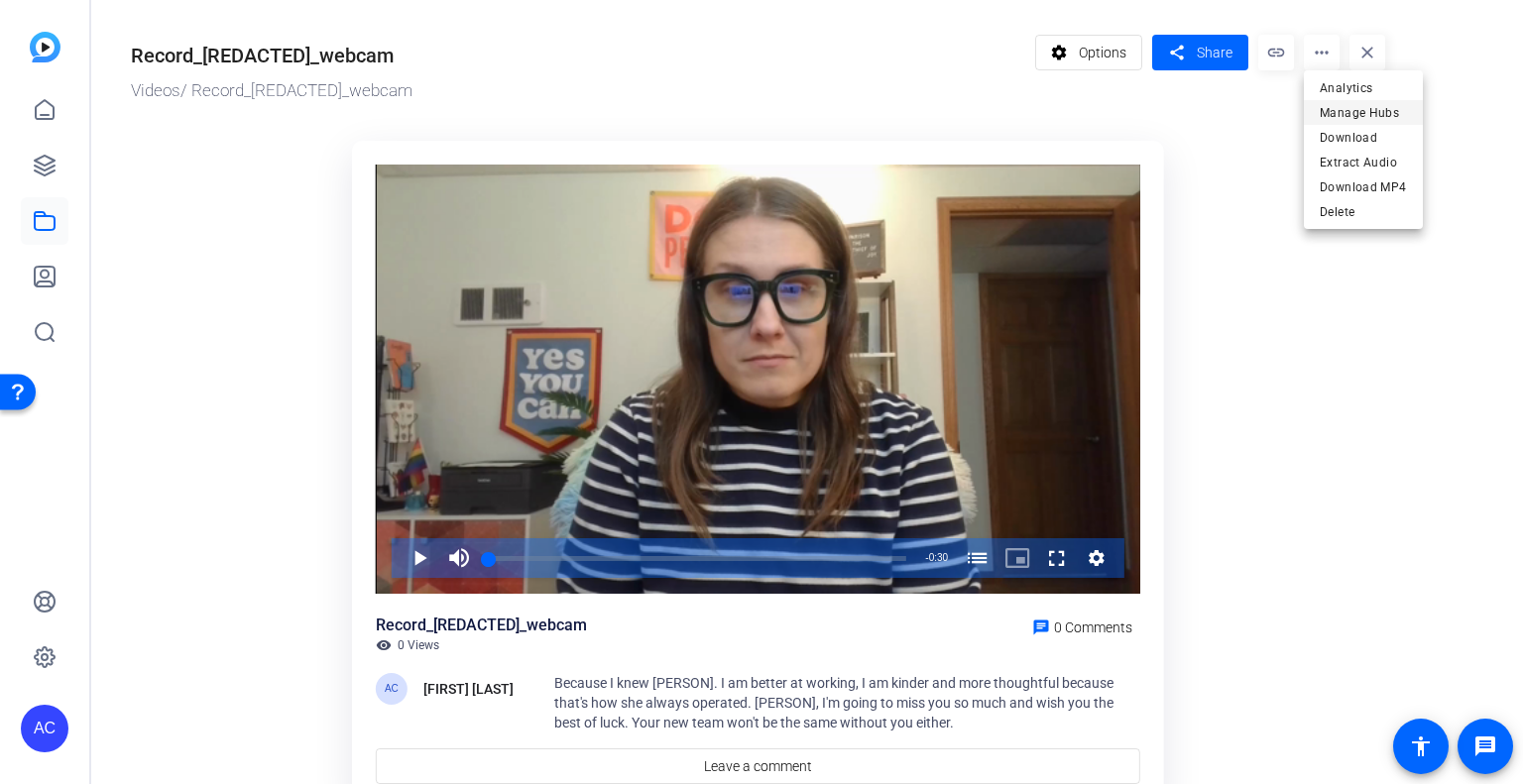click on "Manage Hubs" at bounding box center (1363, 113) 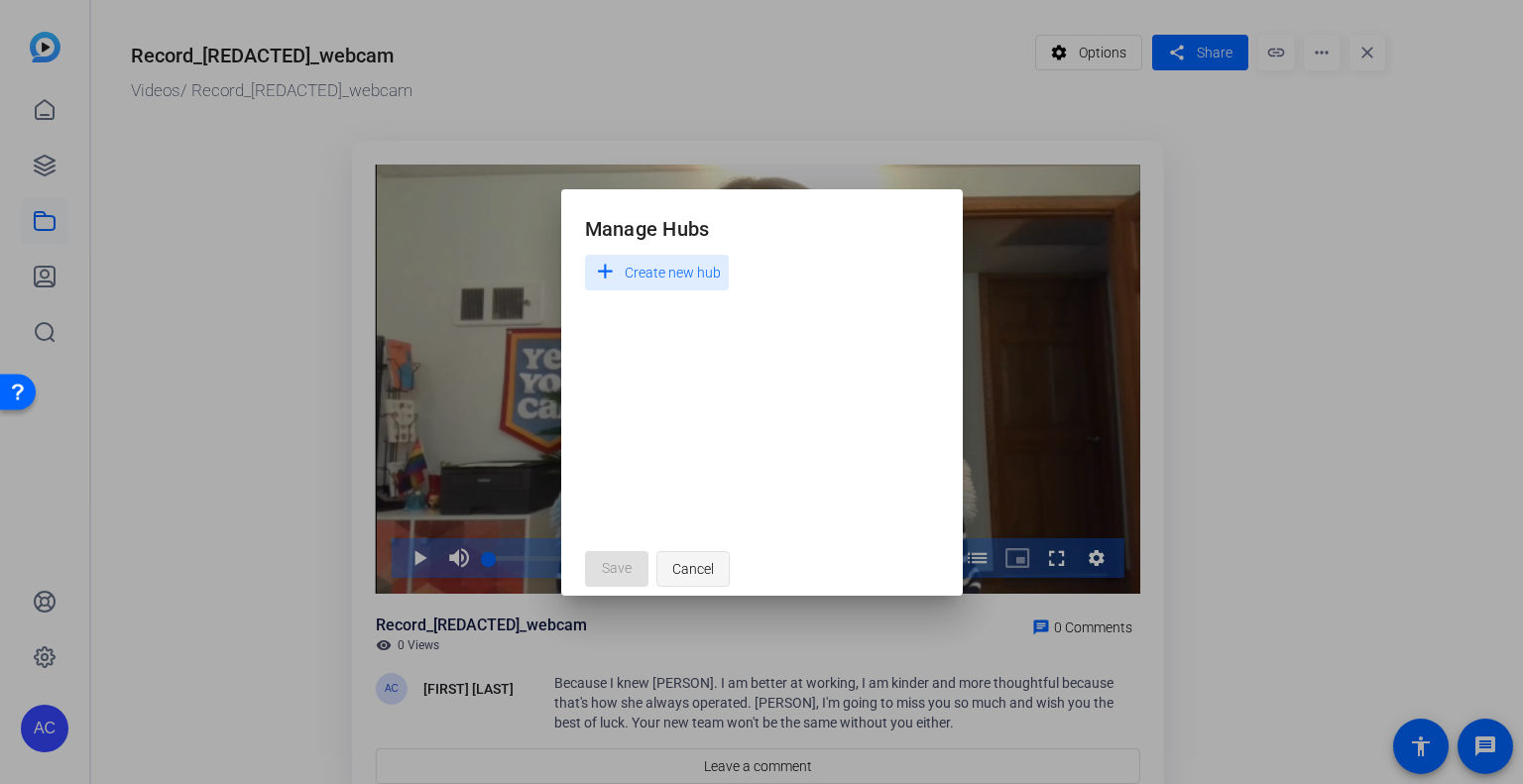 click on "Cancel" 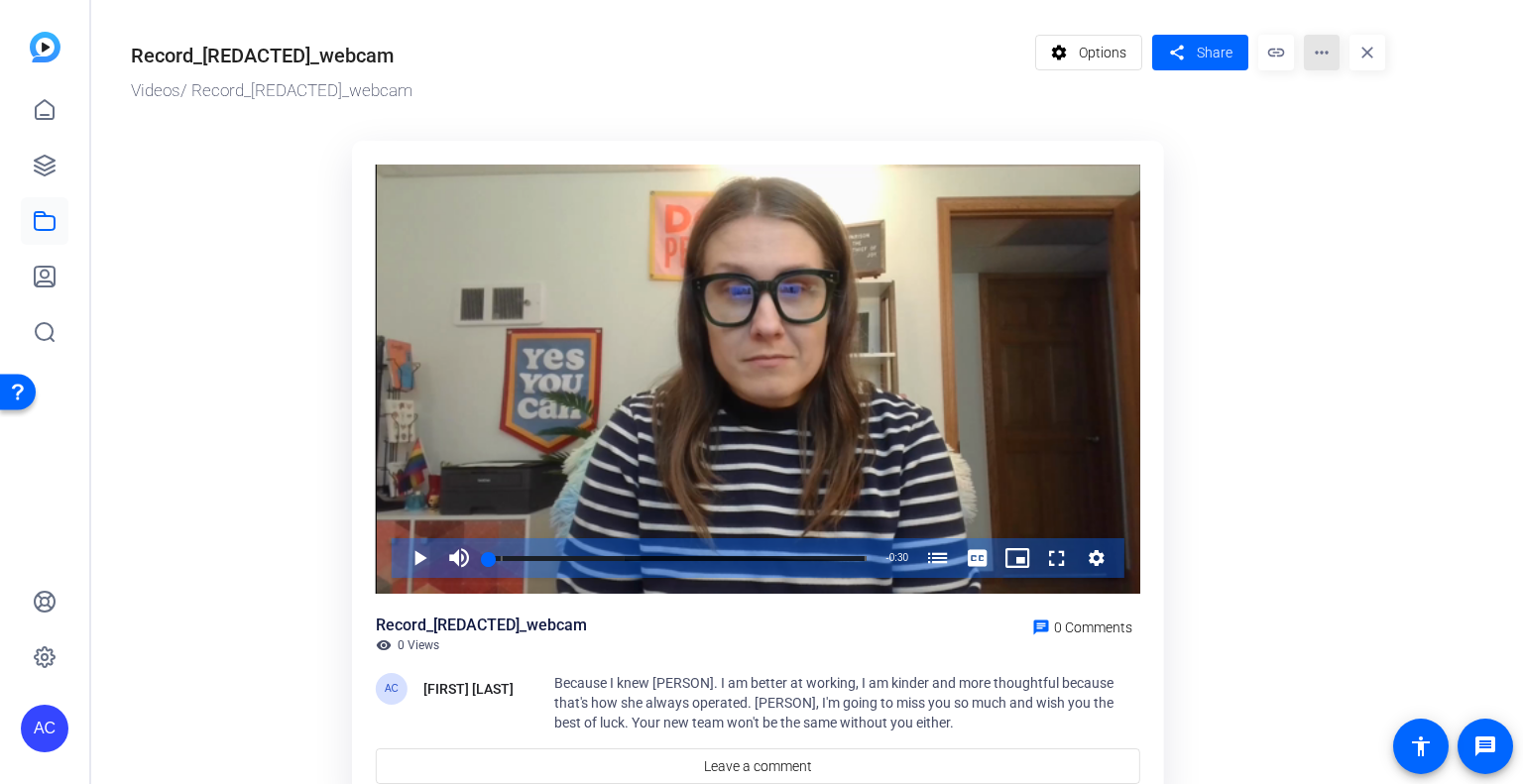 click on "more_horiz" 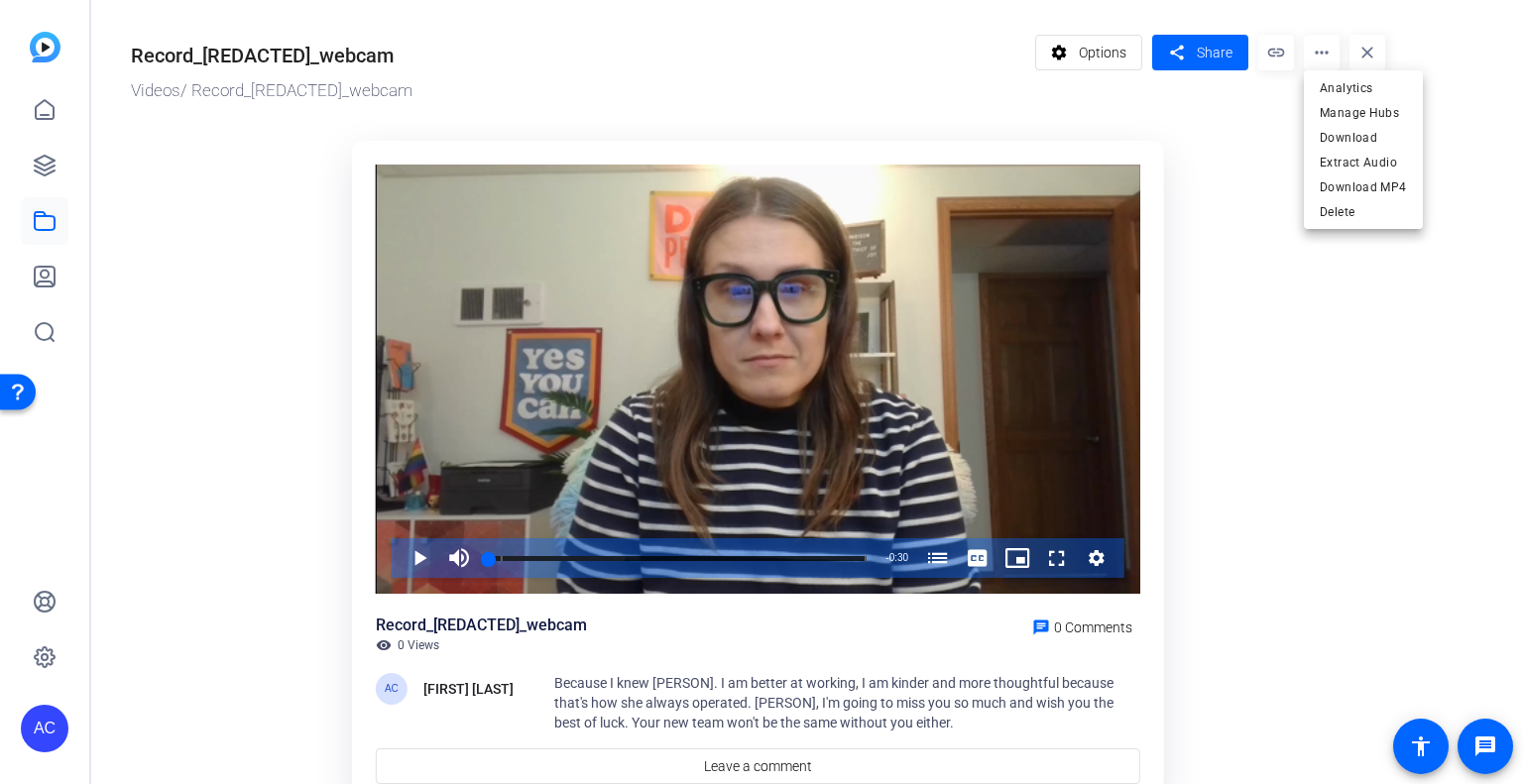 click at bounding box center [762, 392] 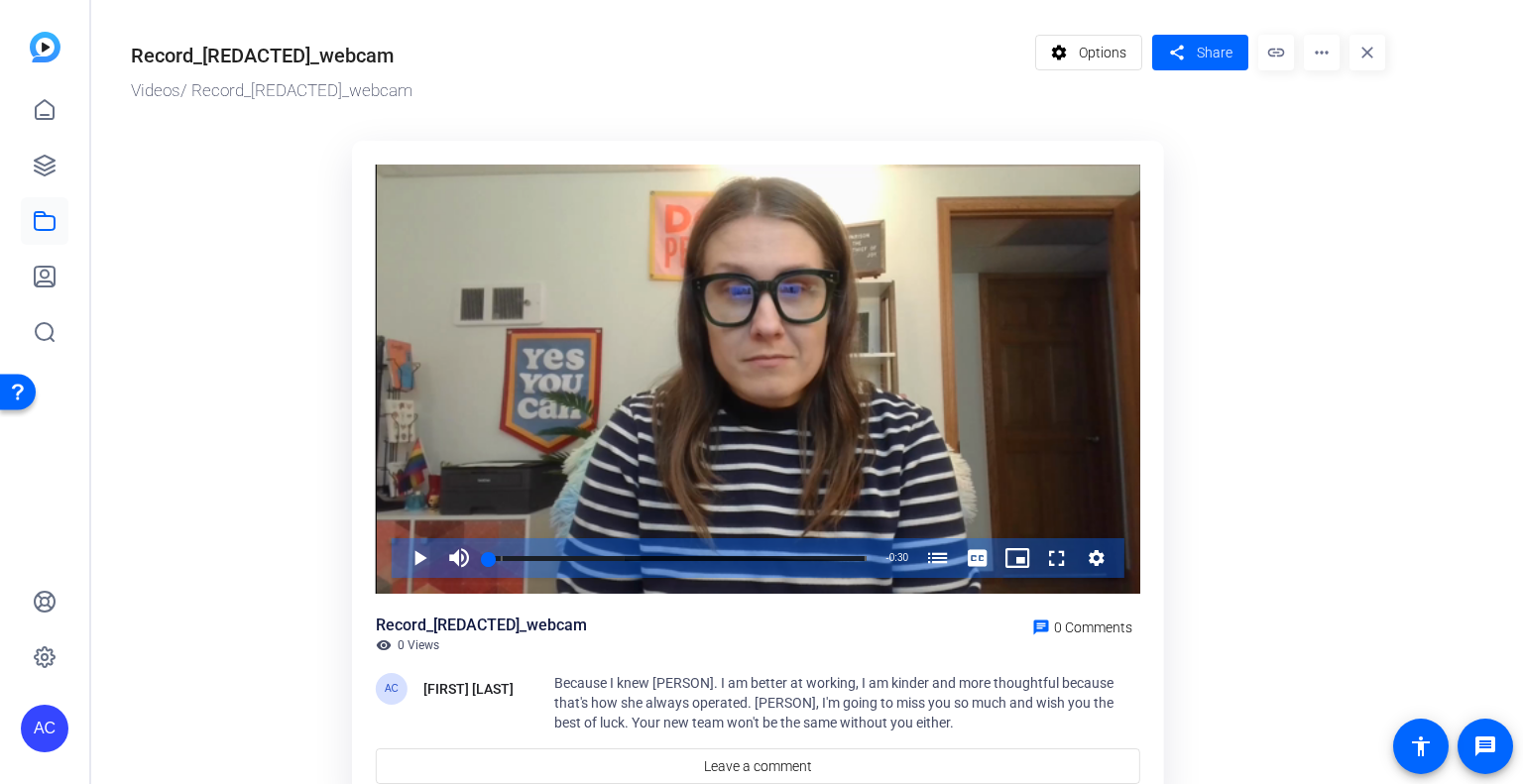 click on "link" 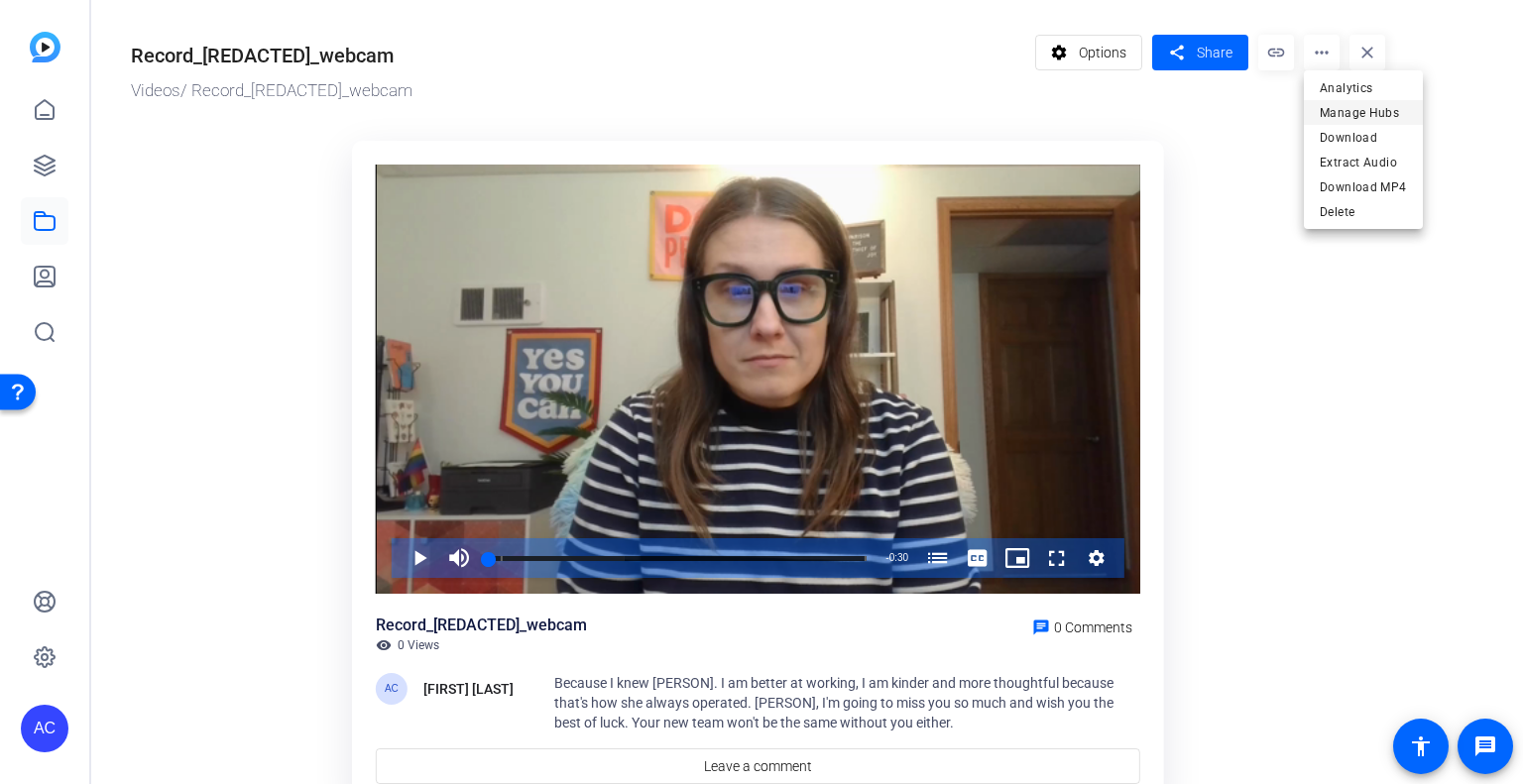 click on "Manage Hubs" at bounding box center (1363, 113) 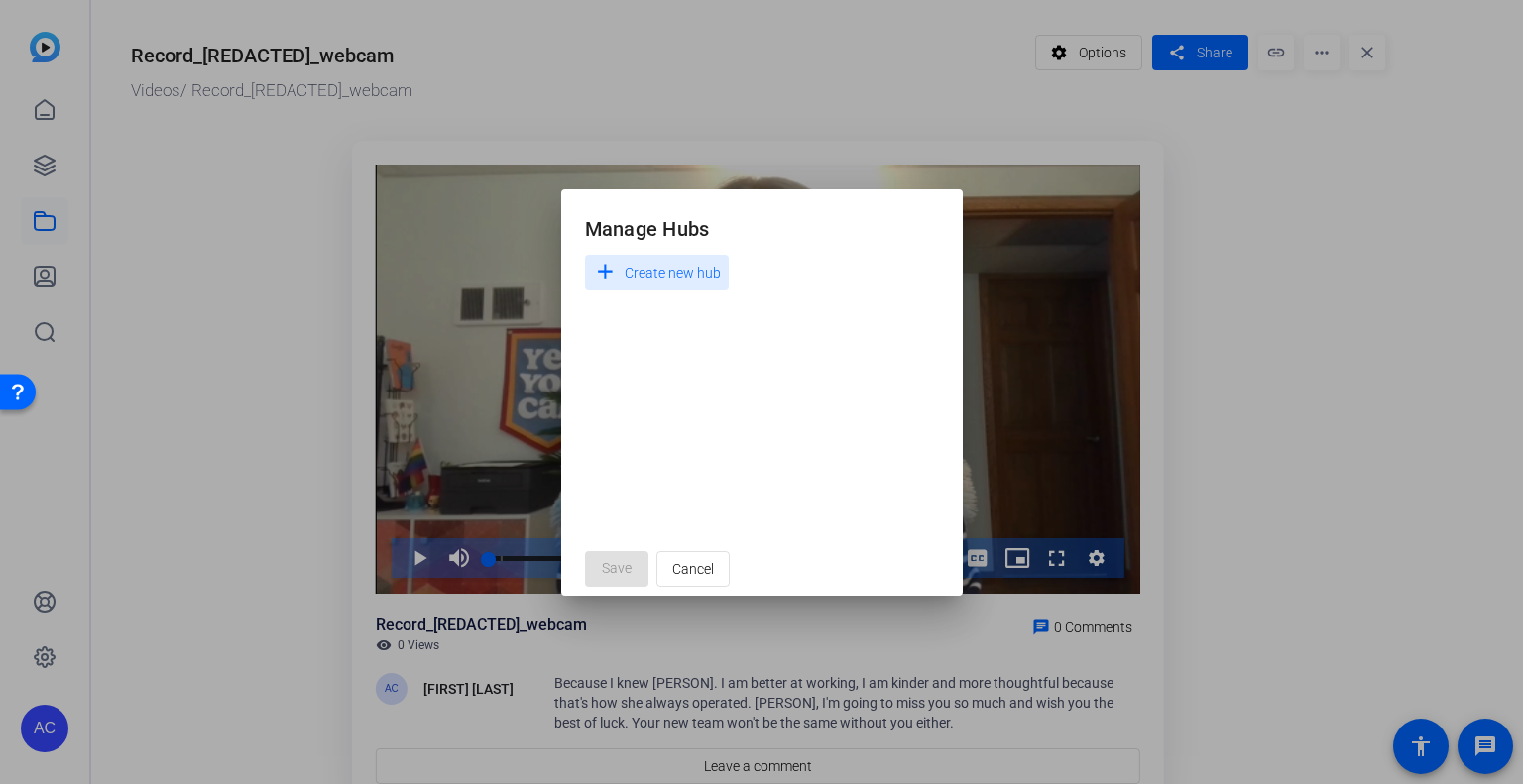 type 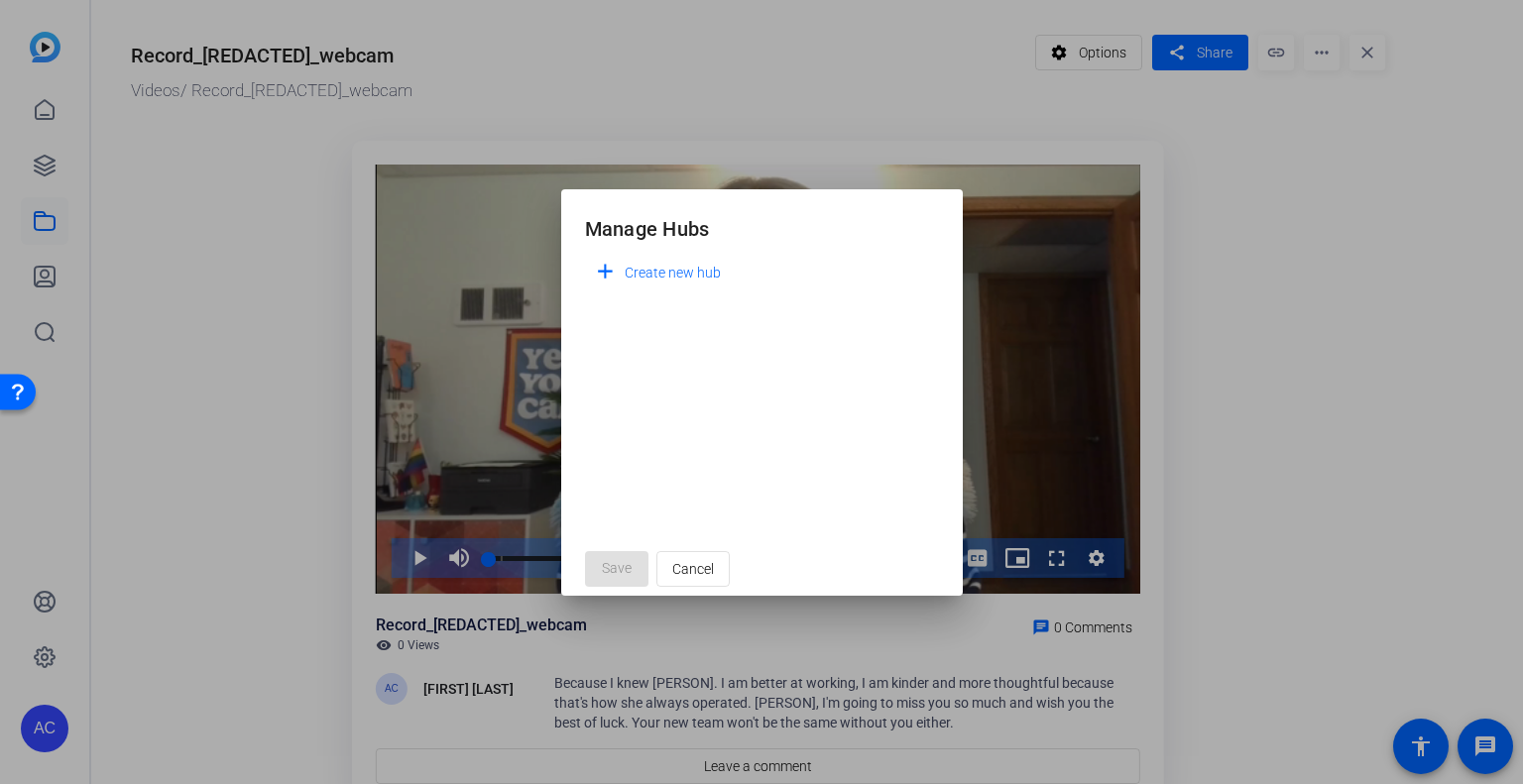 click at bounding box center [762, 392] 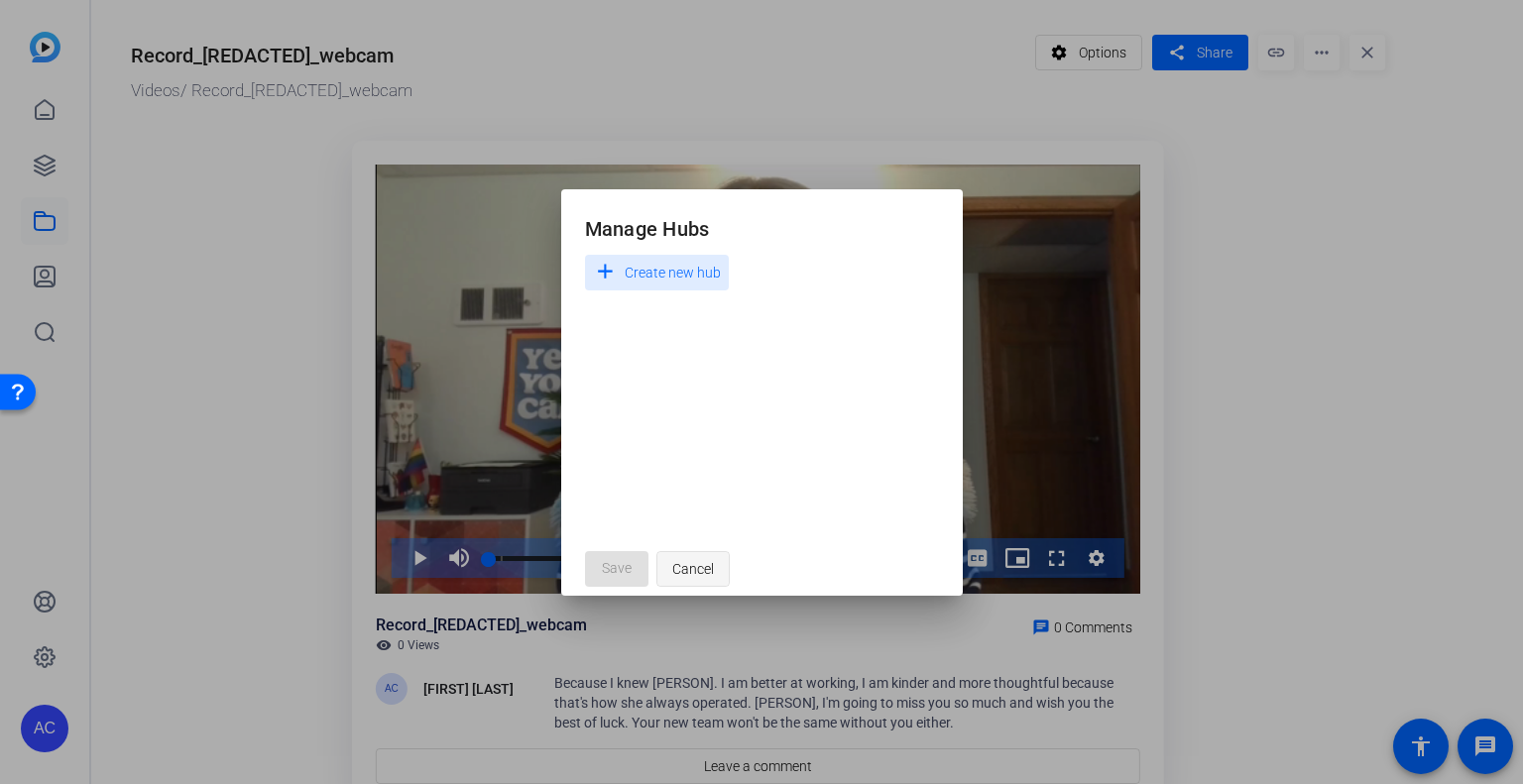 click on "Cancel" 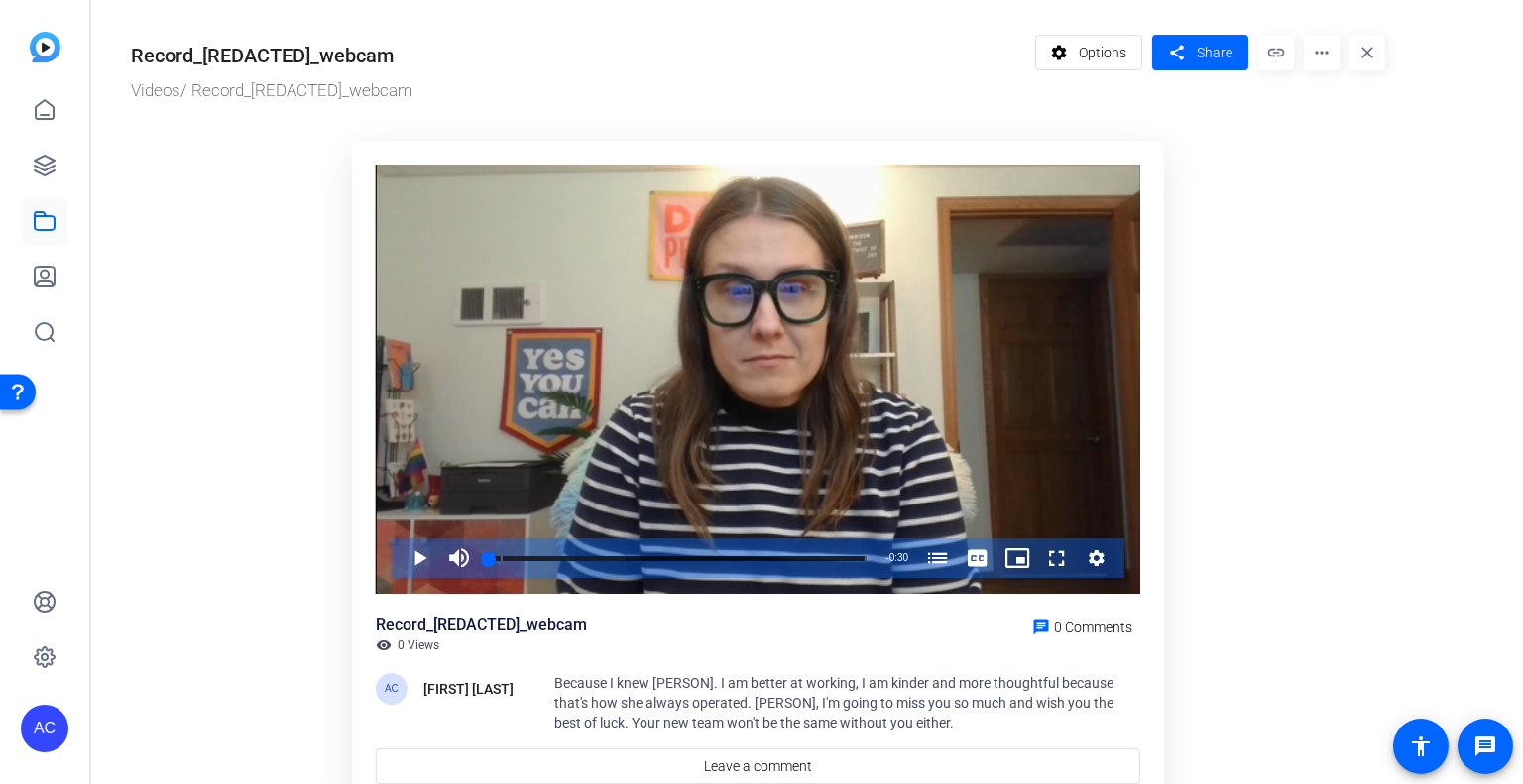 click on "settings  Options  share  Share  link more_horiz close" 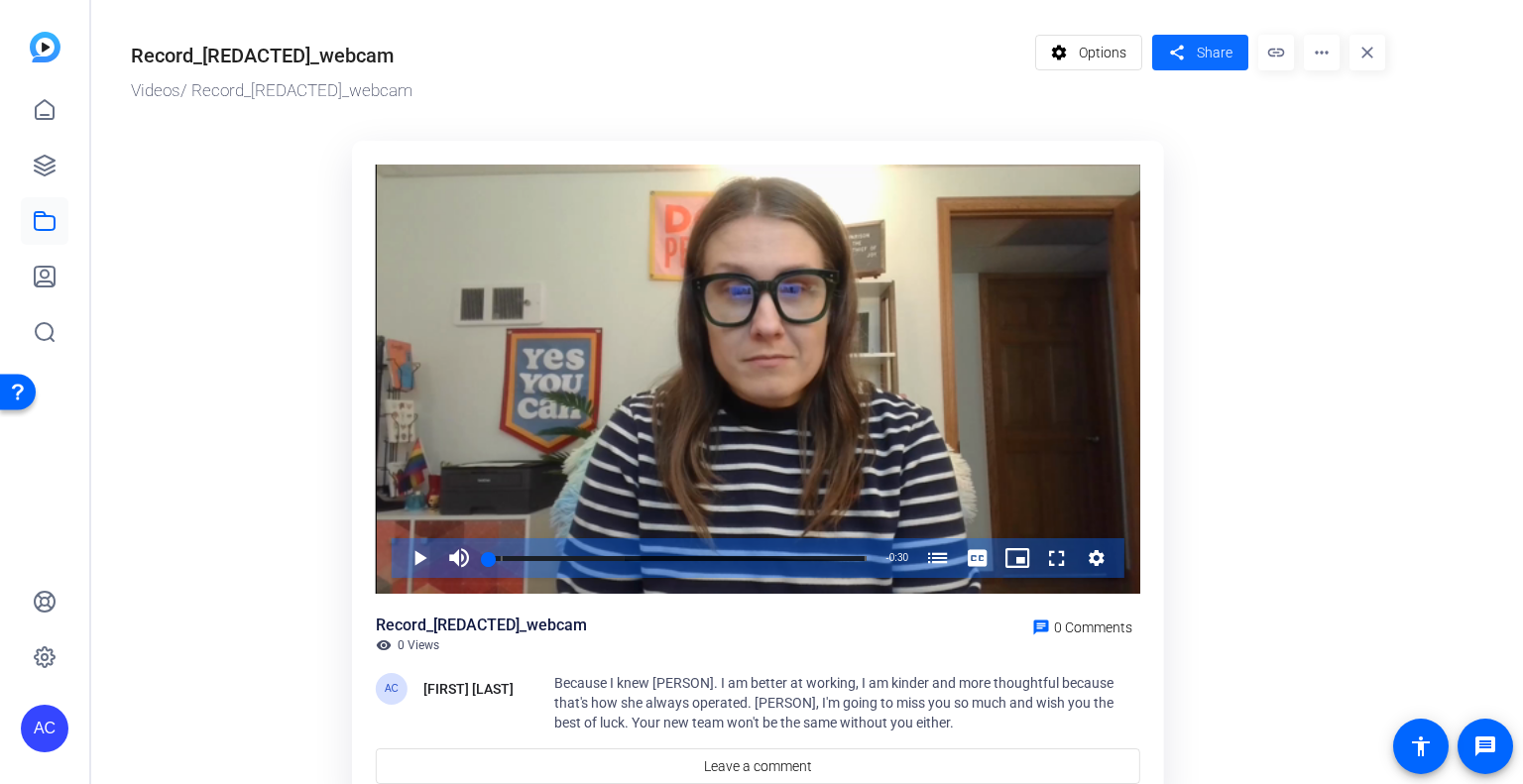 click 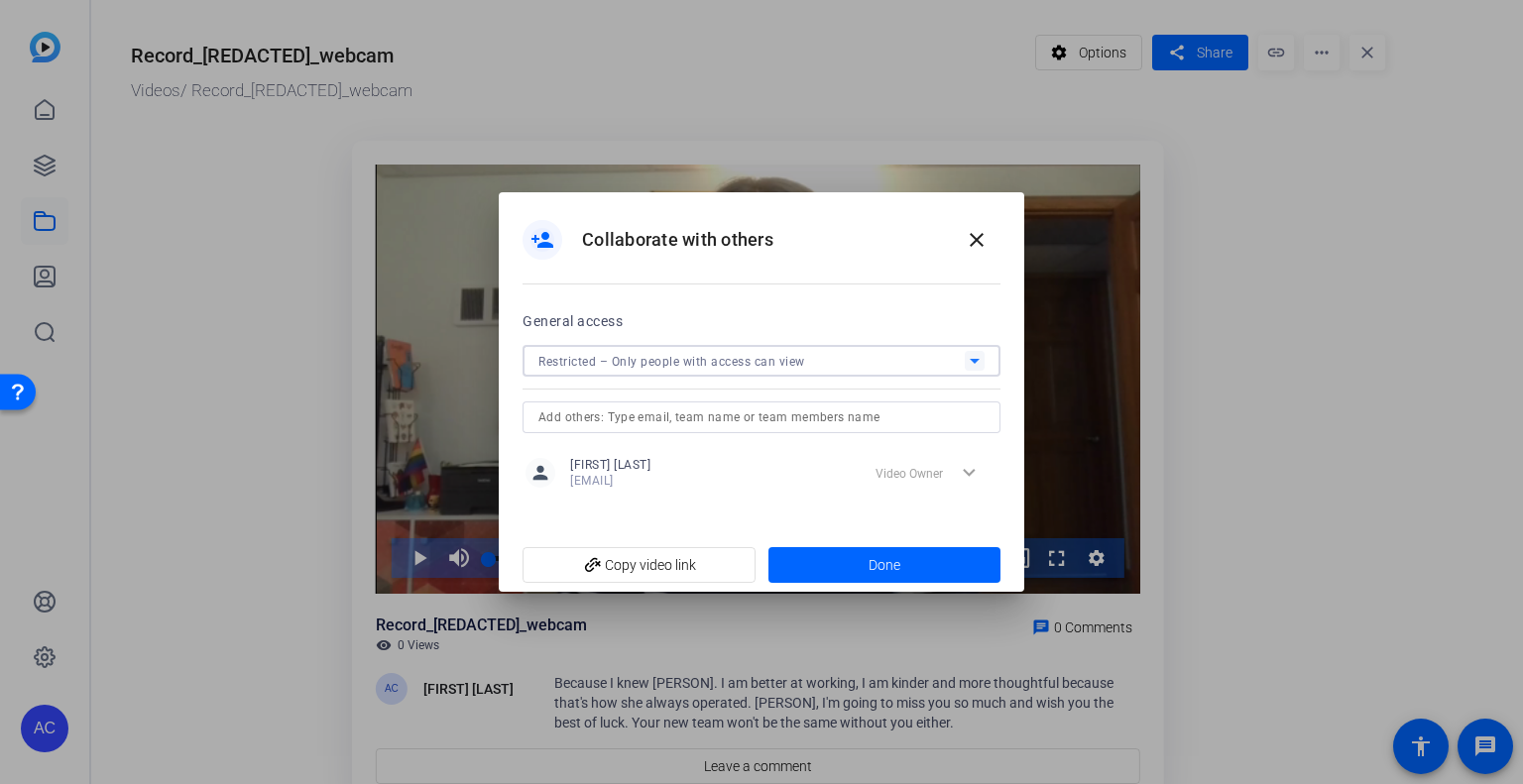 click on "Restricted – Only people with access can view" at bounding box center [671, 362] 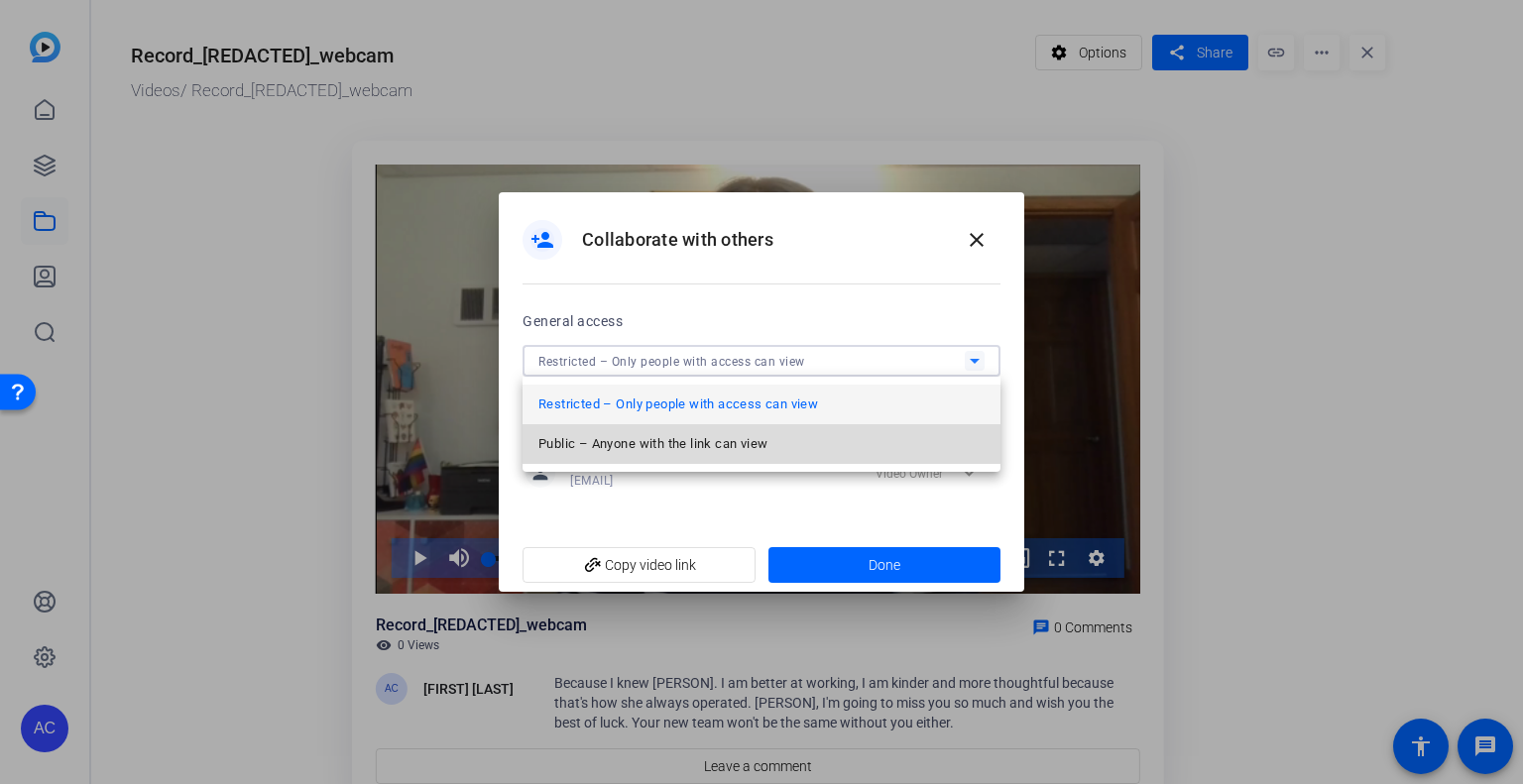 click on "Public – Anyone with the link can view" at bounding box center [652, 444] 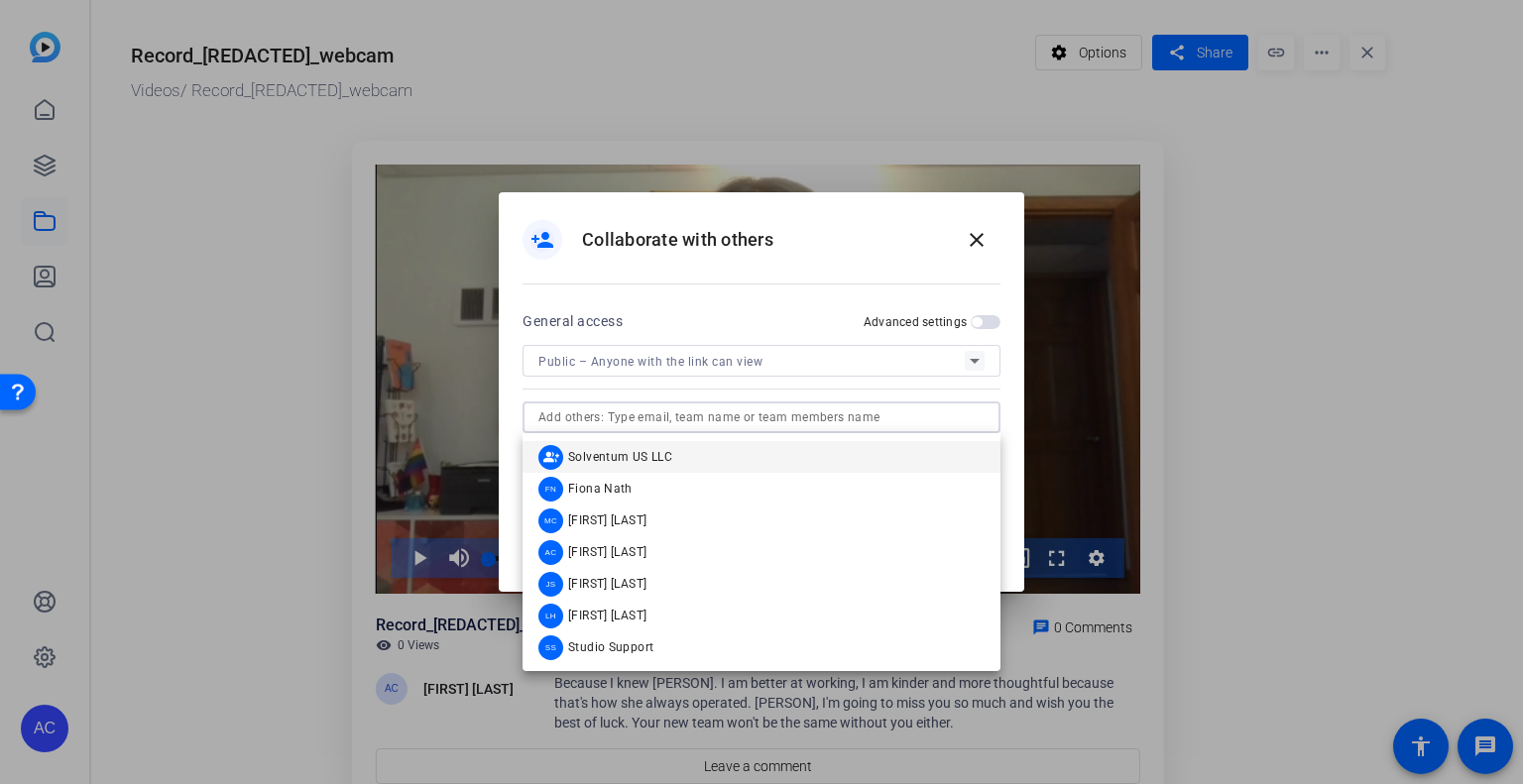 click at bounding box center (762, 417) 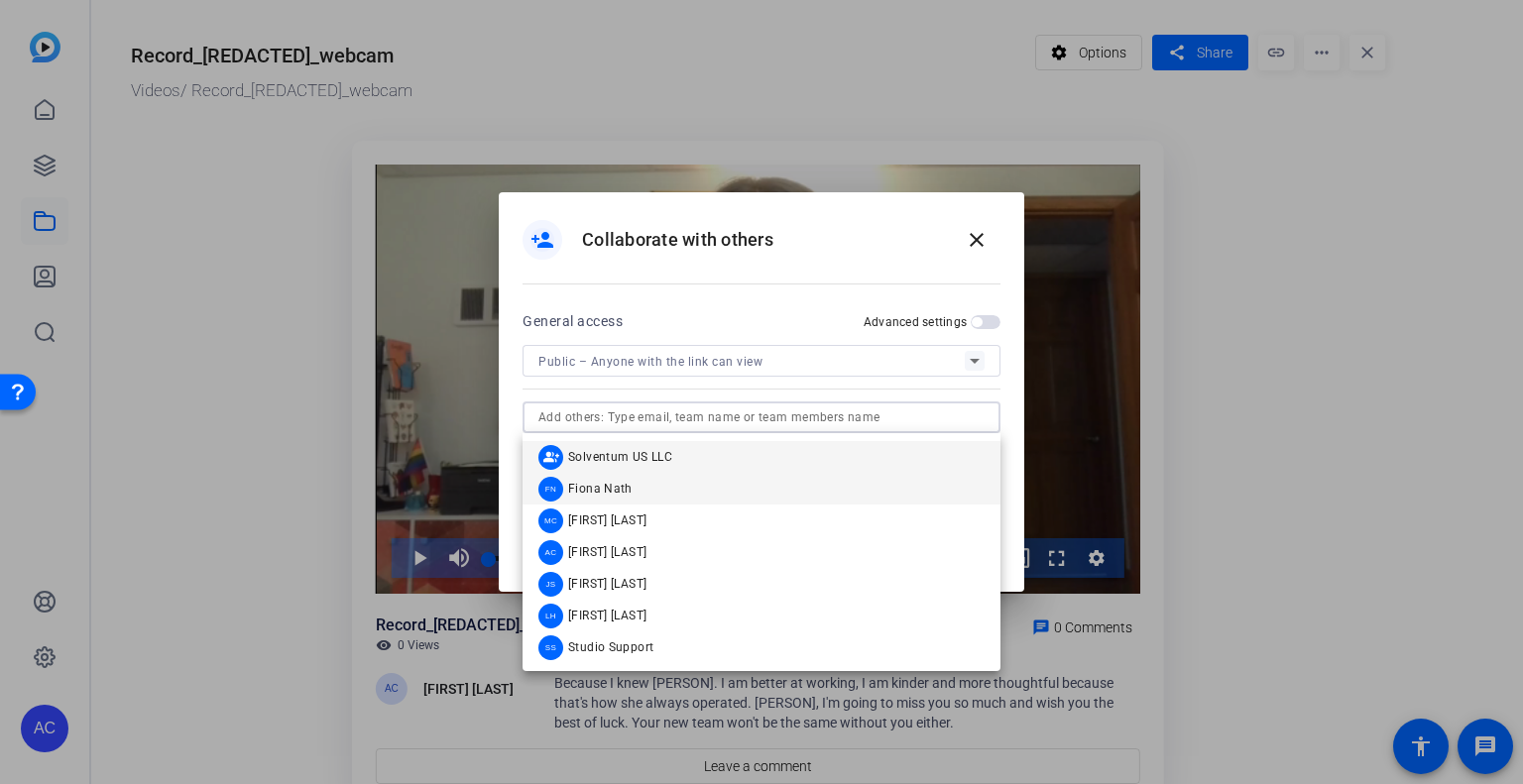 click on "[FIRST] [FIRST] [PERSON]" at bounding box center [585, 489] 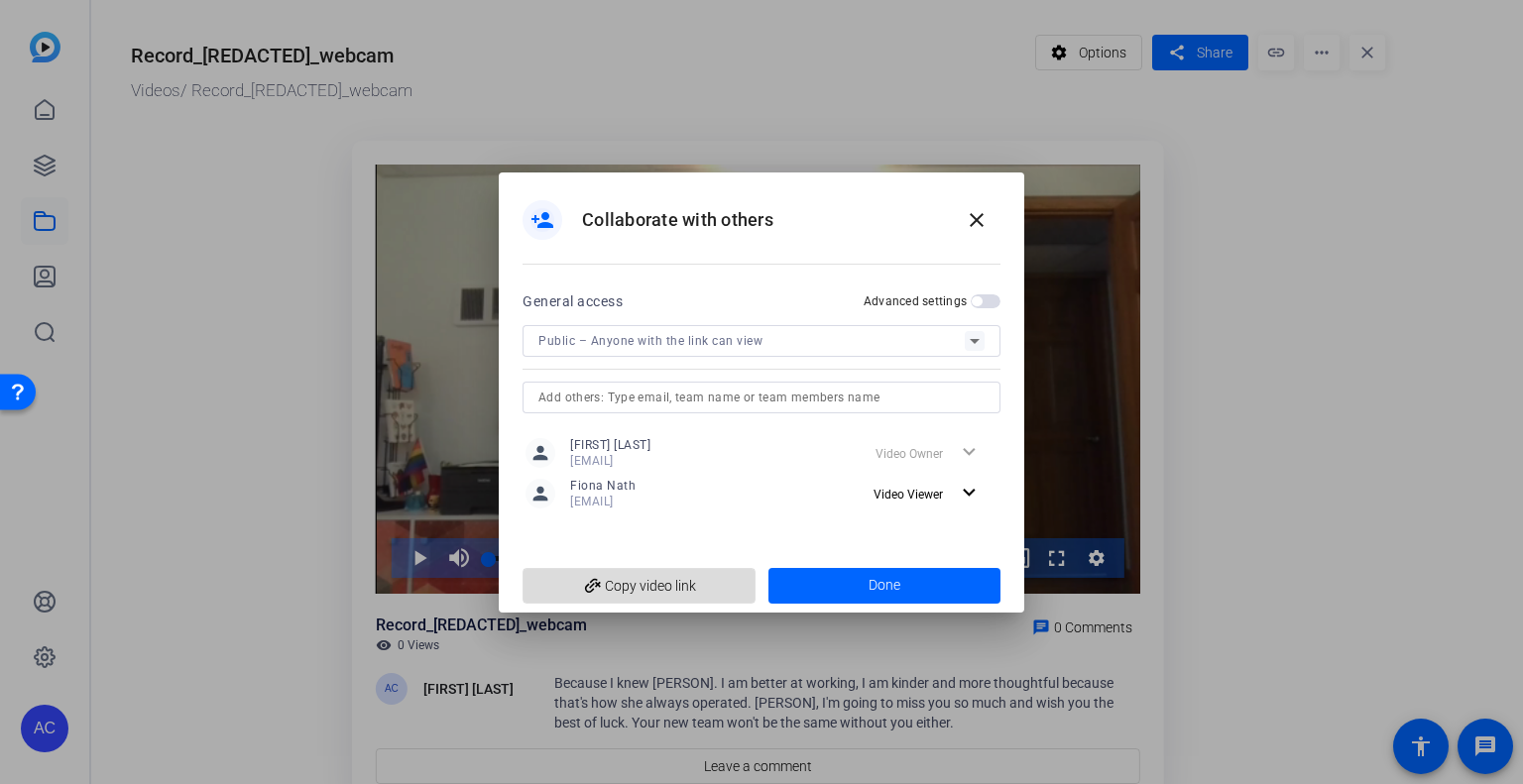 click on "add_link  Copy video link" 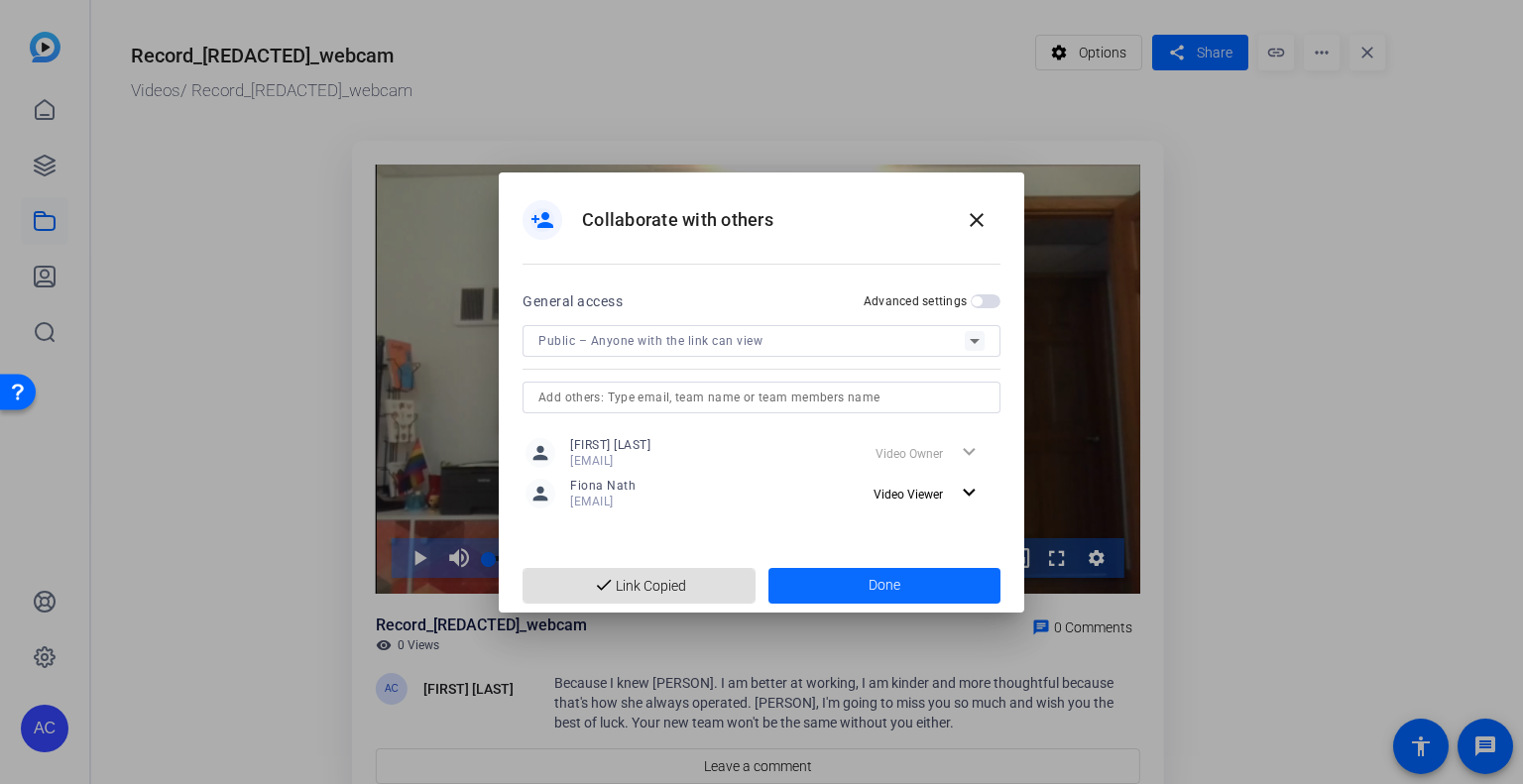 click 